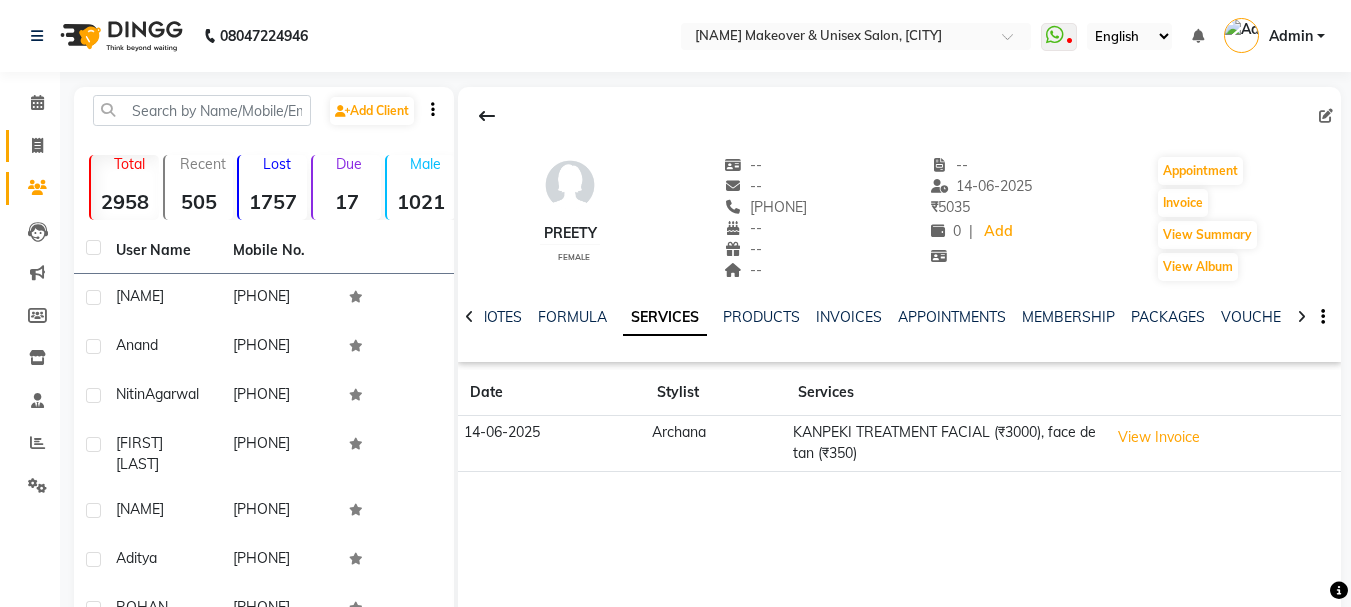 scroll, scrollTop: 0, scrollLeft: 0, axis: both 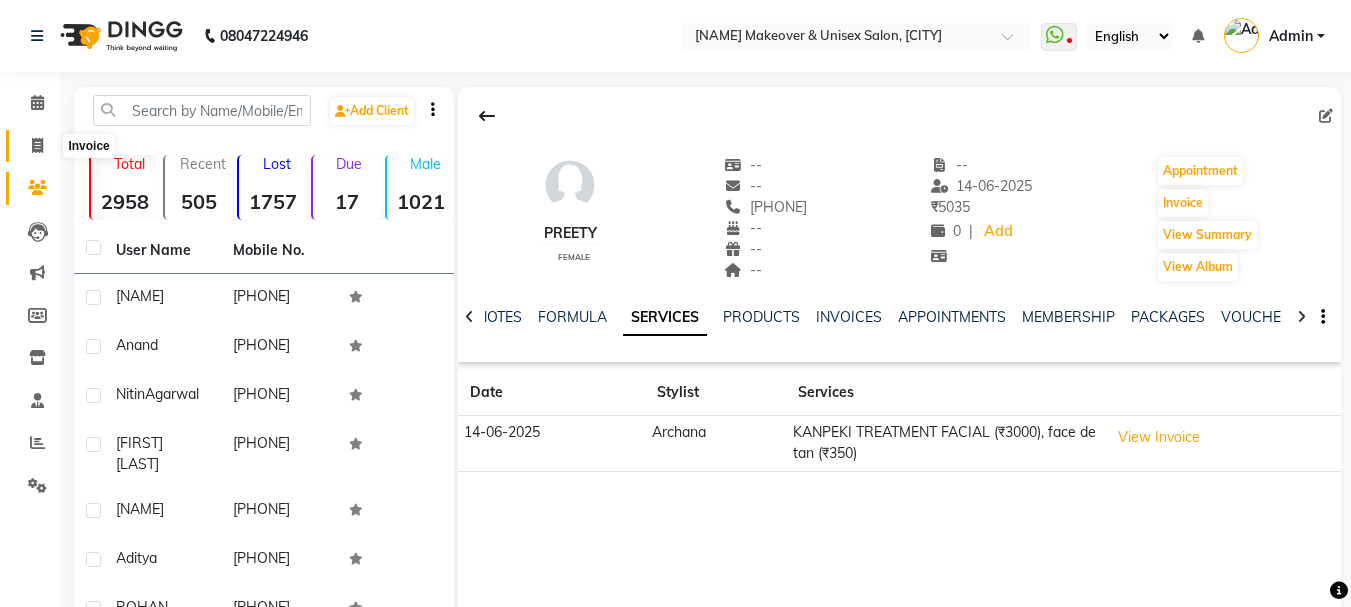 click 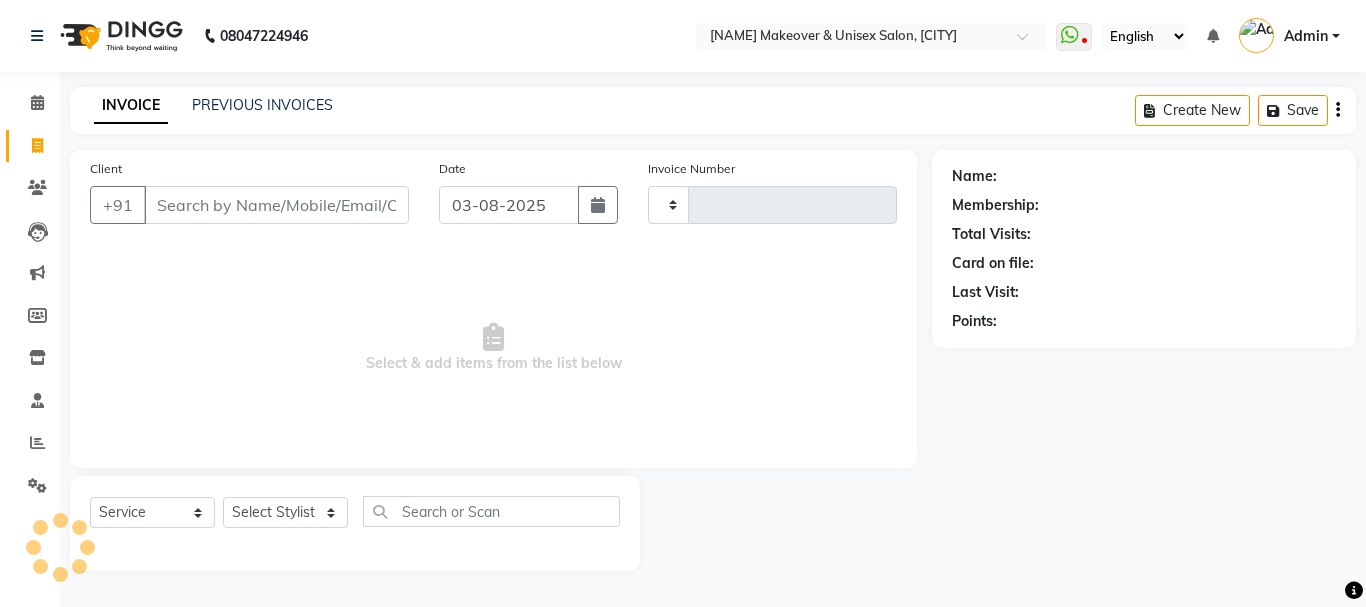 type on "1212" 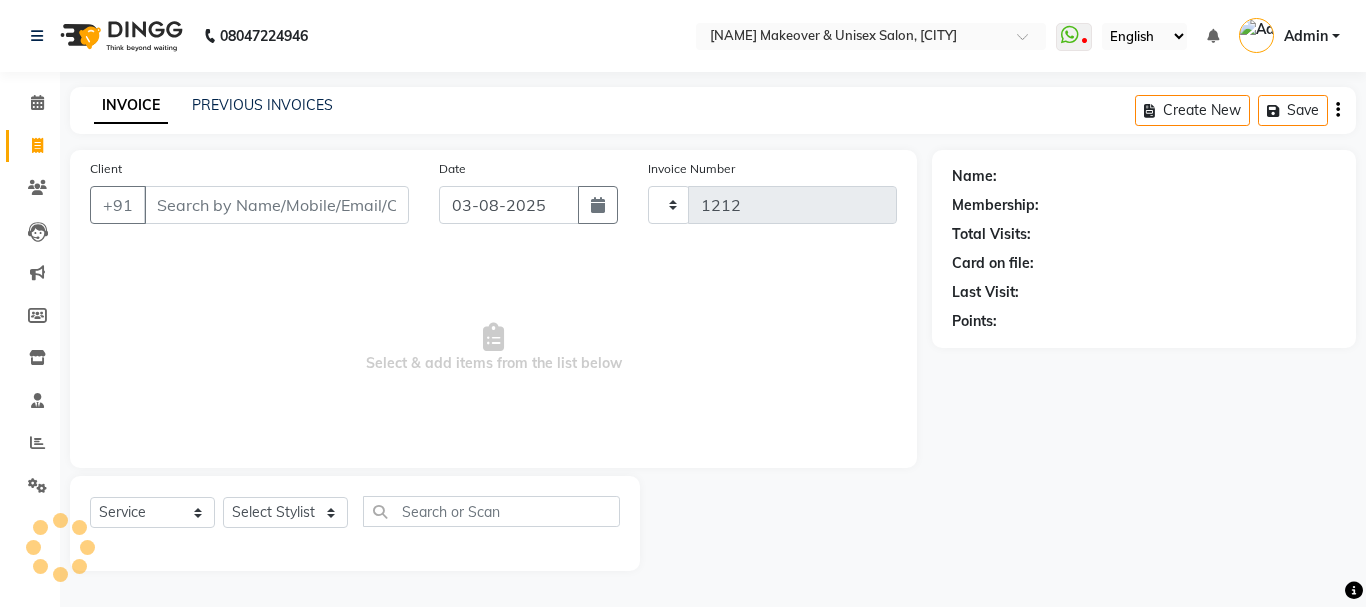 select on "3573" 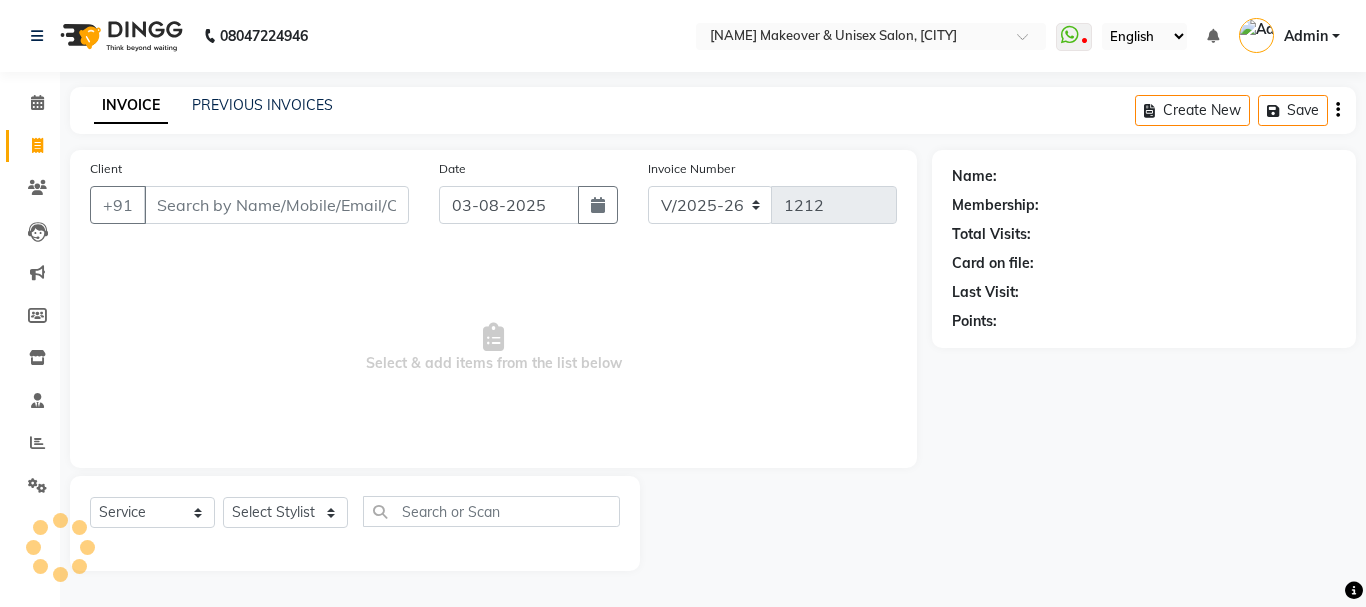 click on "Client" at bounding box center [276, 205] 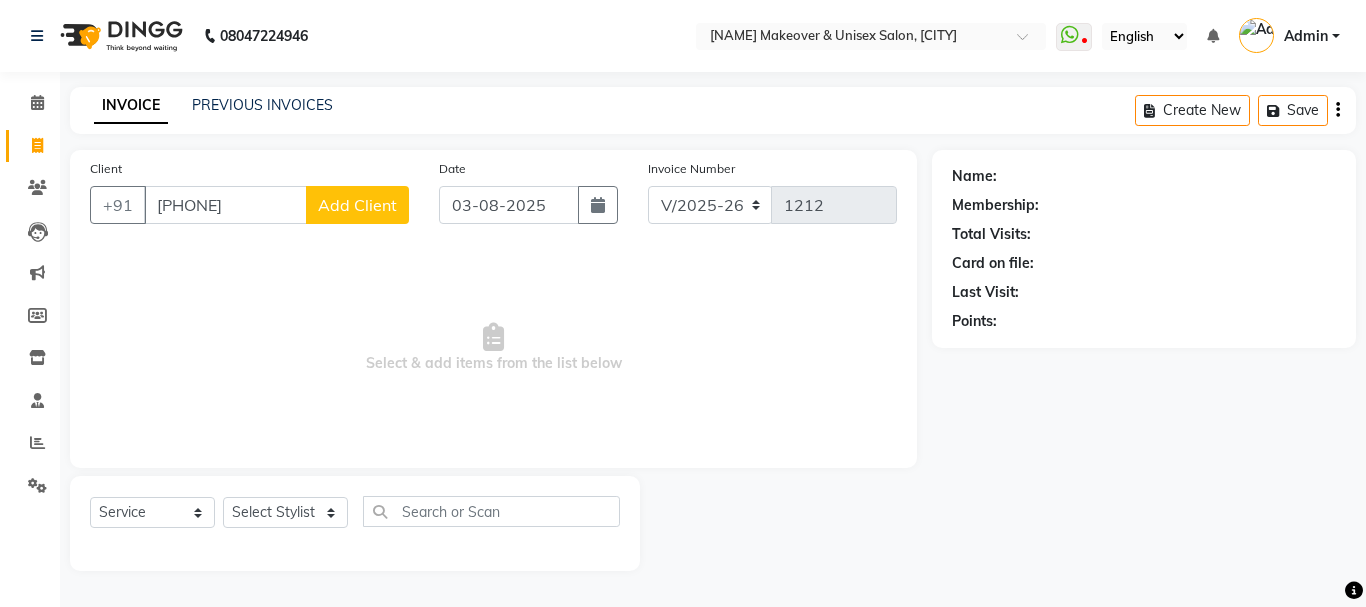 click on "[PHONE]" at bounding box center (225, 205) 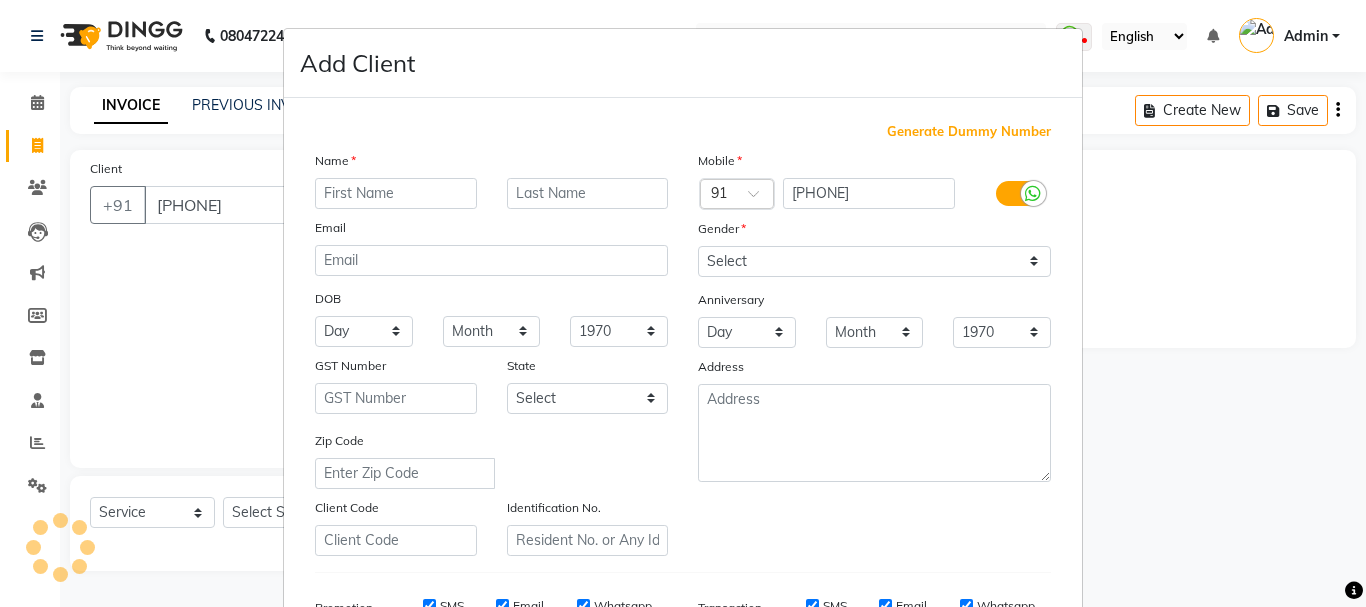 click at bounding box center (396, 193) 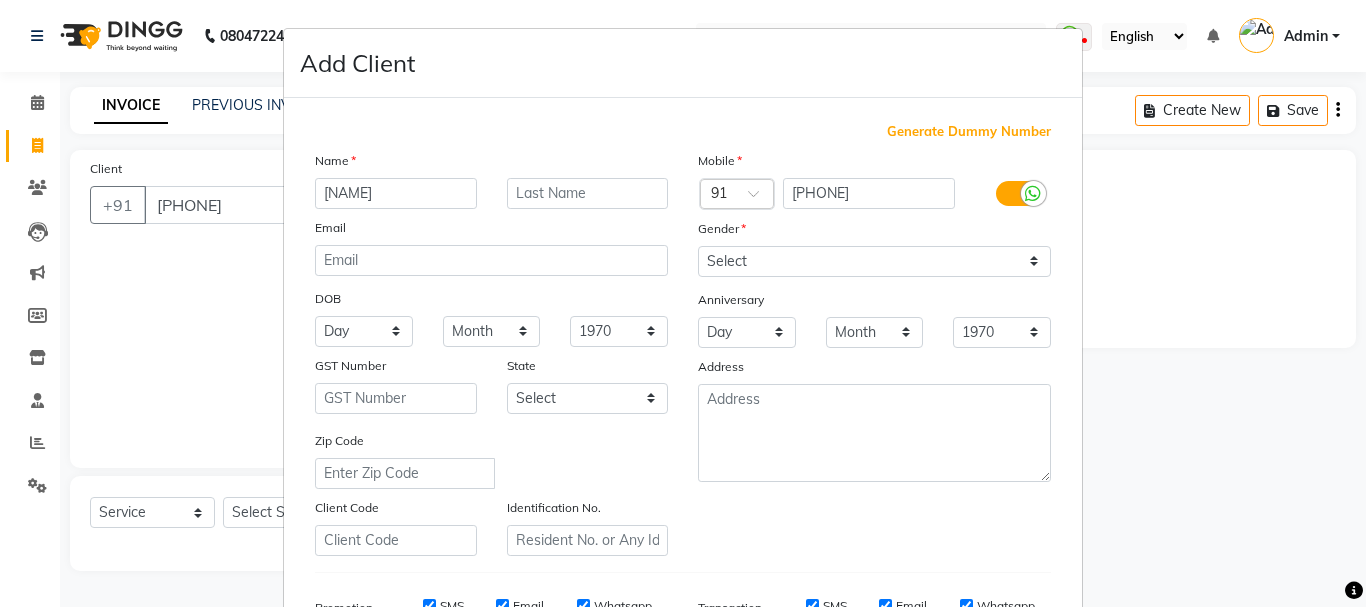 type on "[NAME]" 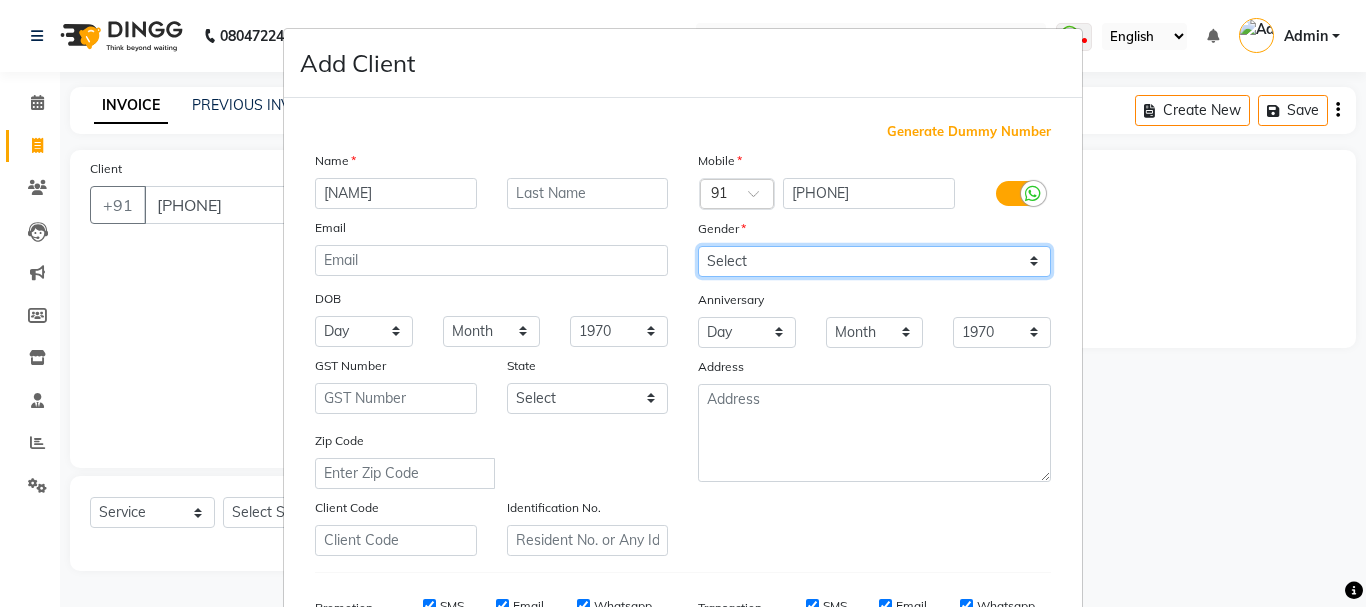 click on "Select Male Female Other Prefer Not To Say" at bounding box center [874, 261] 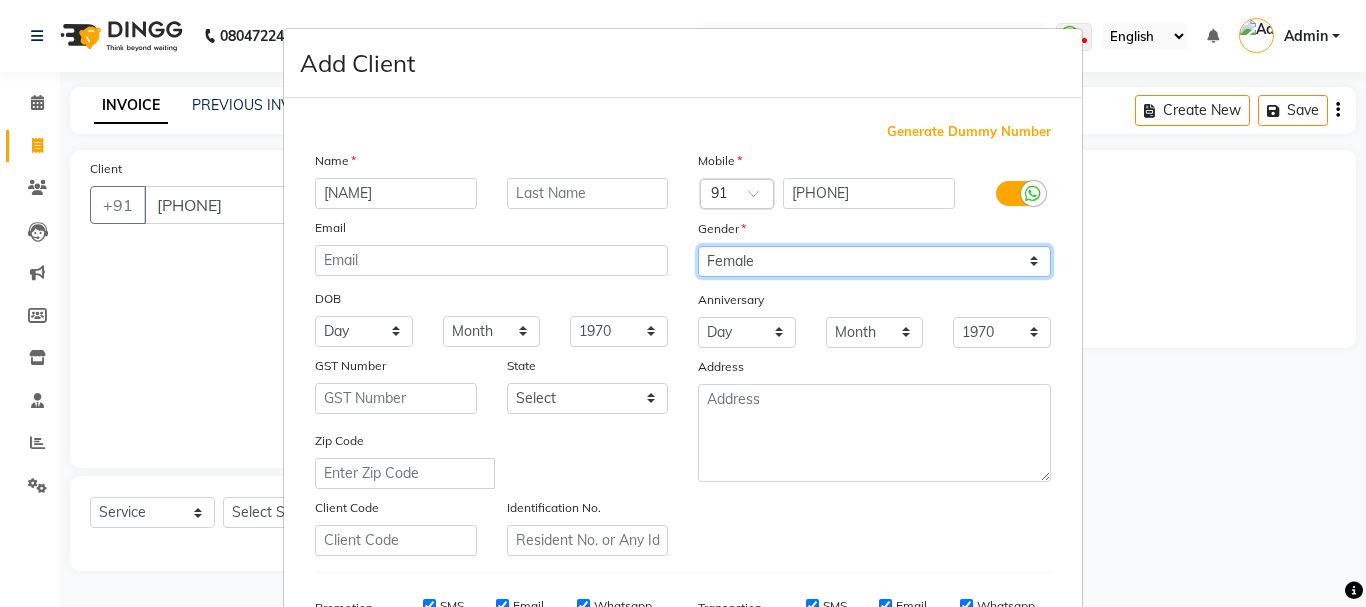click on "Select Male Female Other Prefer Not To Say" at bounding box center [874, 261] 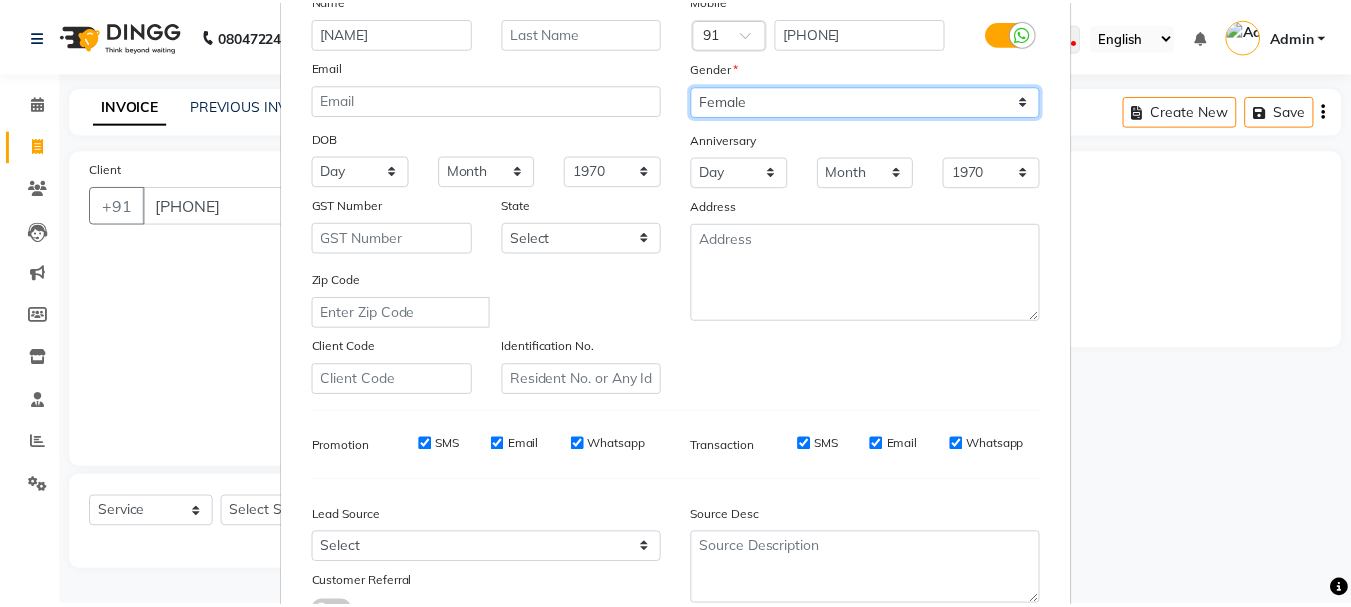 scroll, scrollTop: 316, scrollLeft: 0, axis: vertical 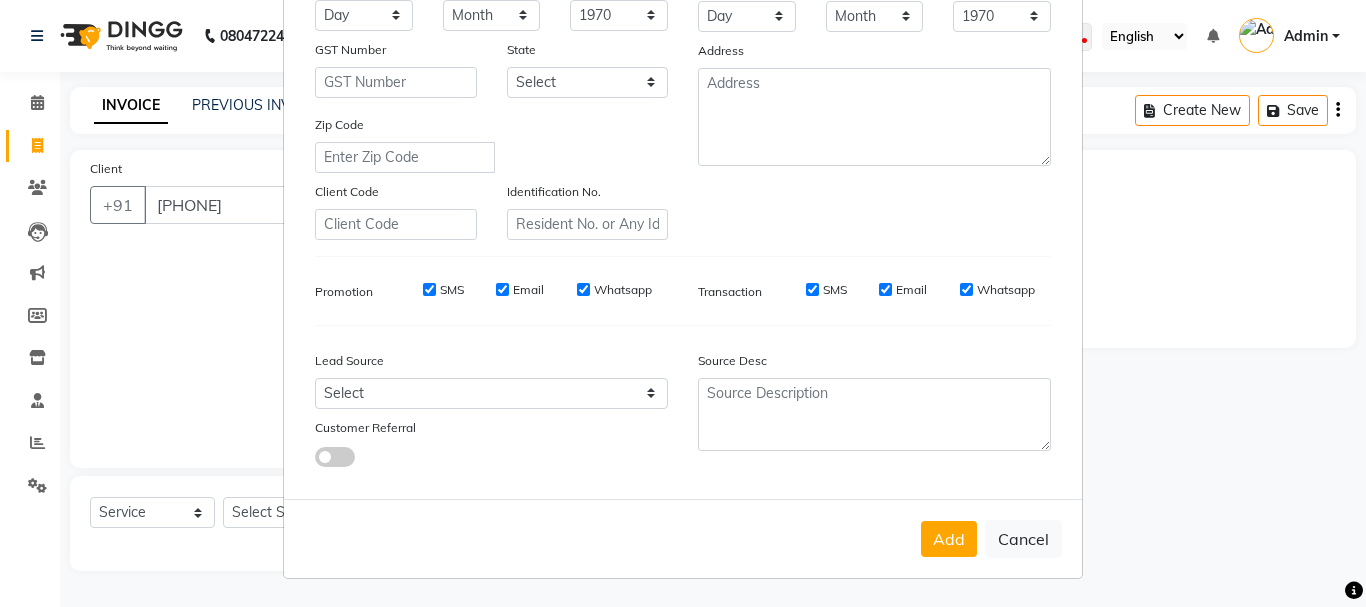 click on "Add   Cancel" at bounding box center (683, 538) 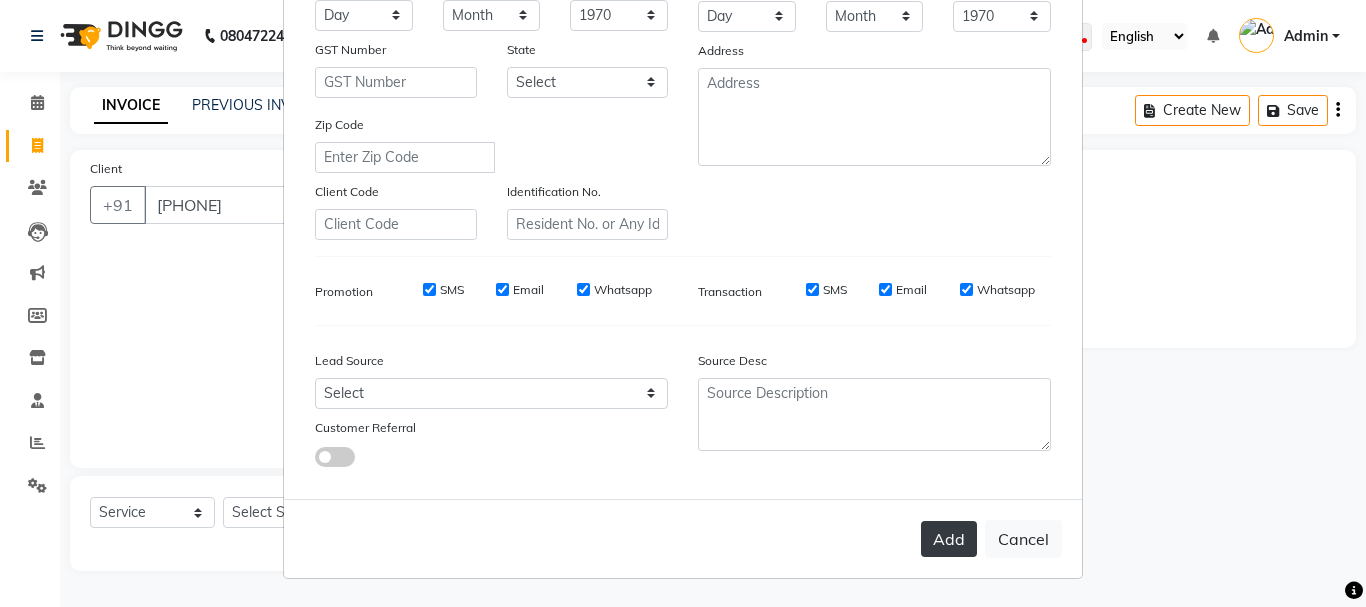 click on "Add" at bounding box center [949, 539] 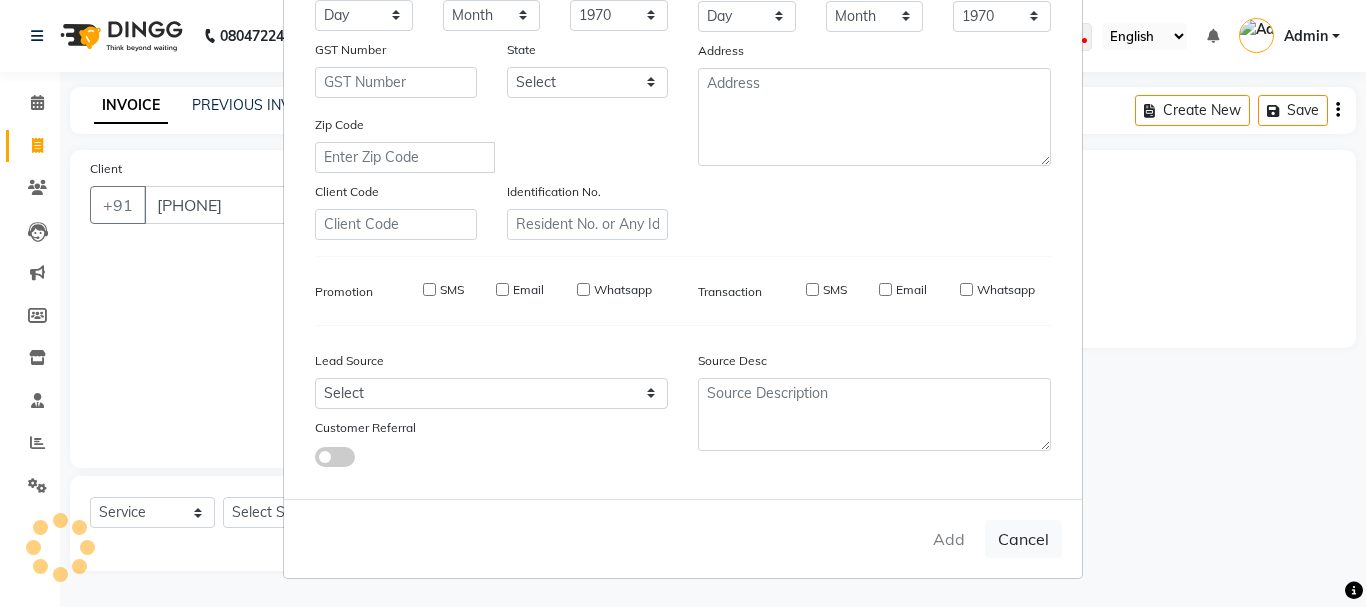 type 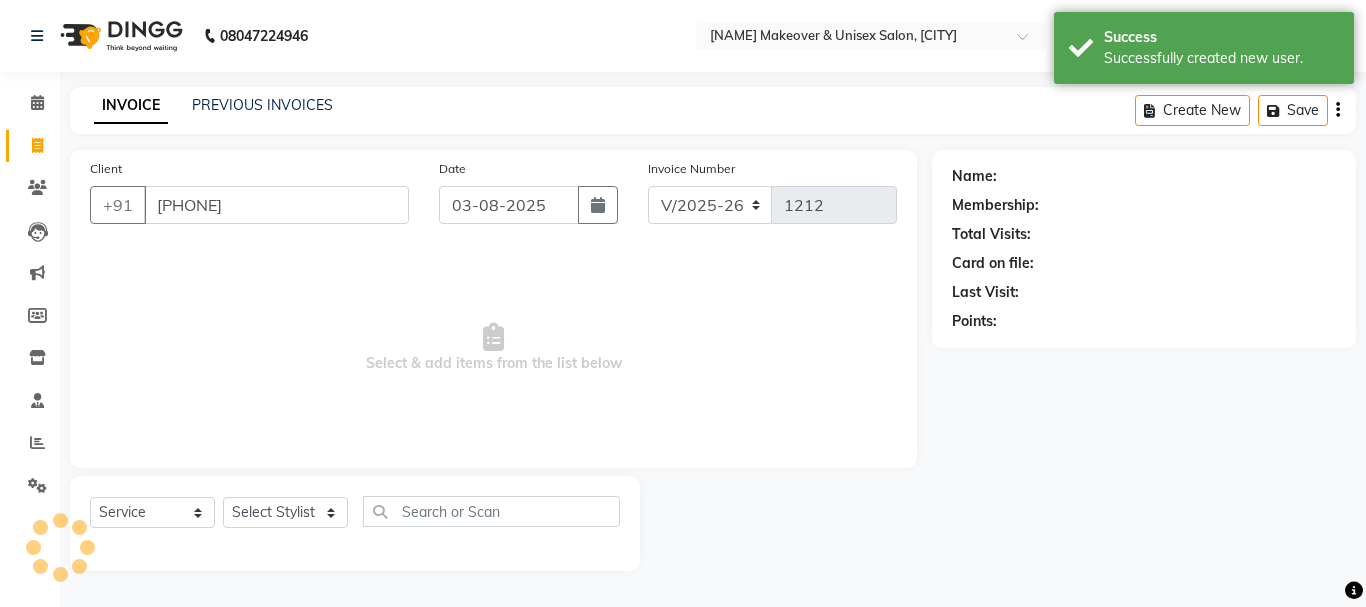select on "1: Object" 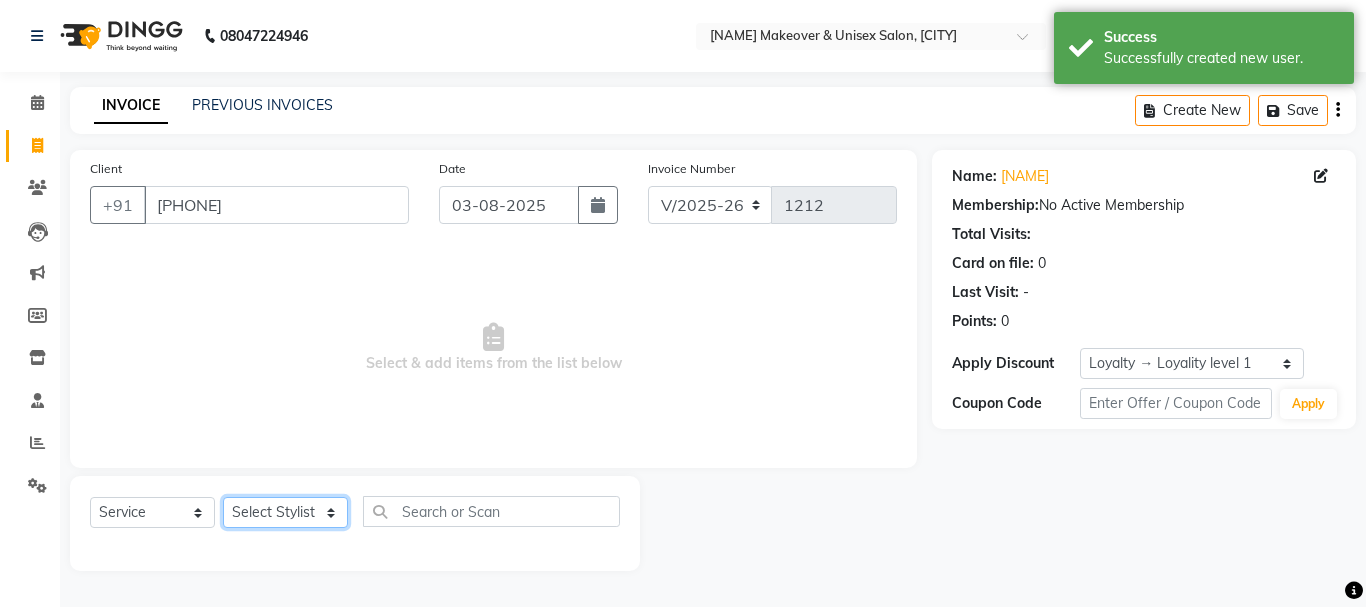 click on "Select Stylist [NAME] [NAME] [NAME] [NAME] [NAME] [NAME] [NAME] [NAME] [NAME] [NAME] [NAME] [NAME] [NAME]" 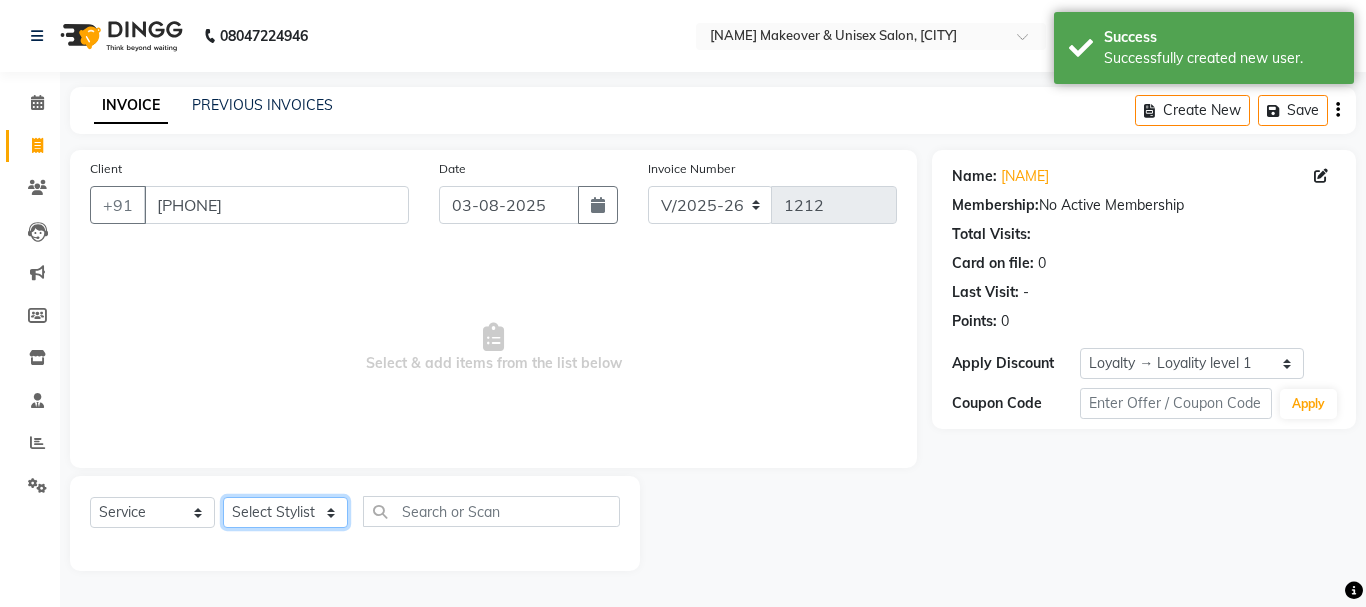 select on "19459" 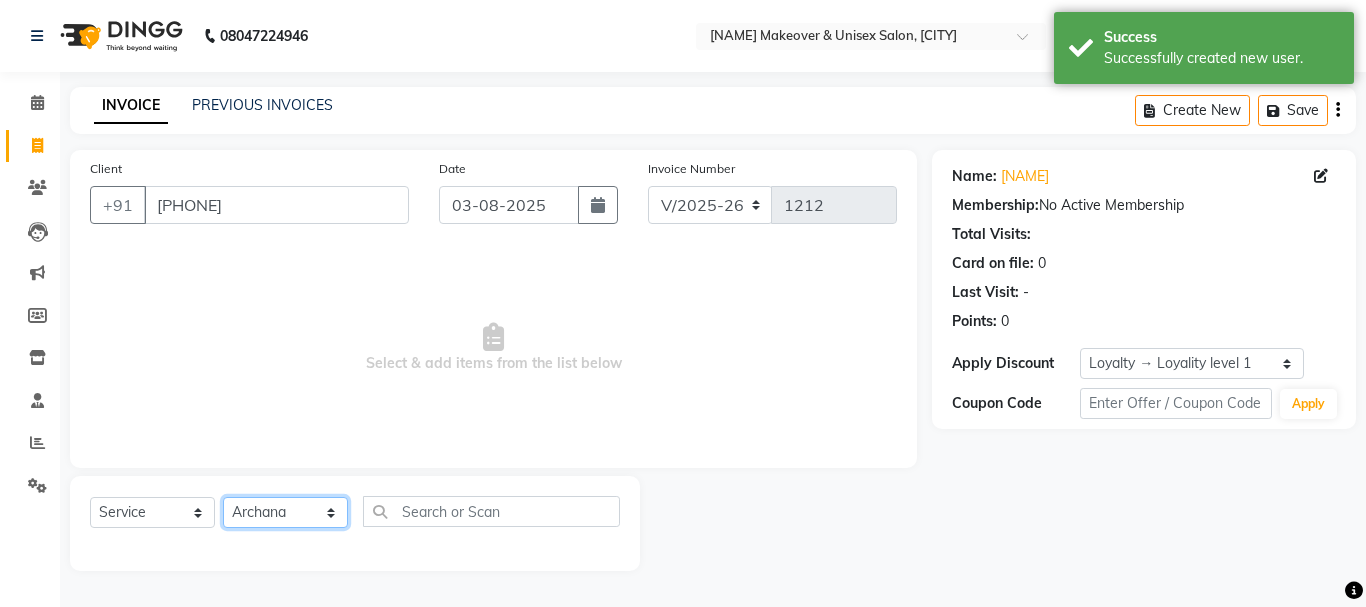 click on "Select Stylist [NAME] [NAME] [NAME] [NAME] [NAME] [NAME] [NAME] [NAME] [NAME] [NAME] [NAME] [NAME] [NAME]" 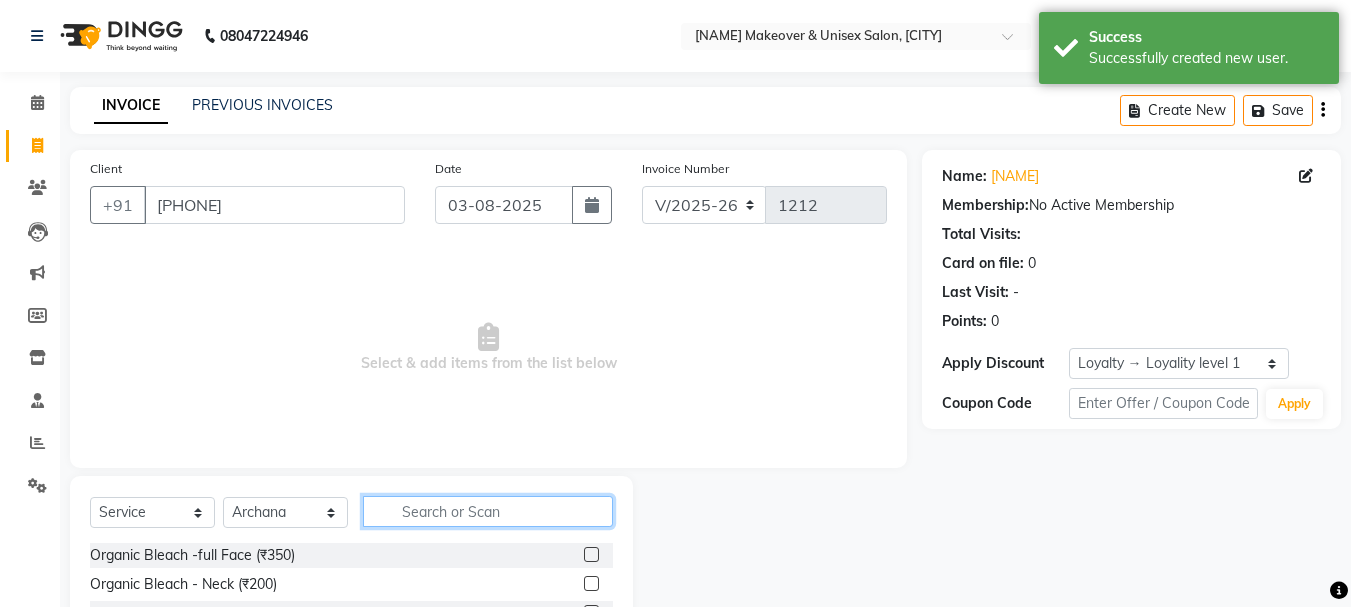 click 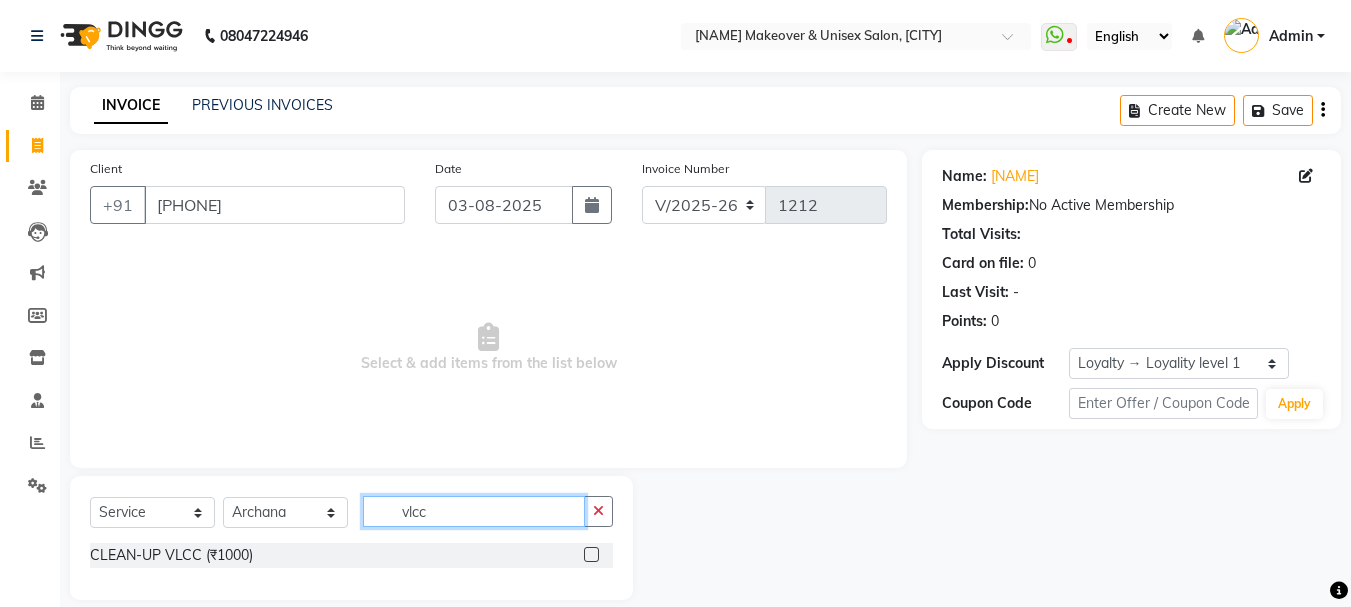 type on "vlcc" 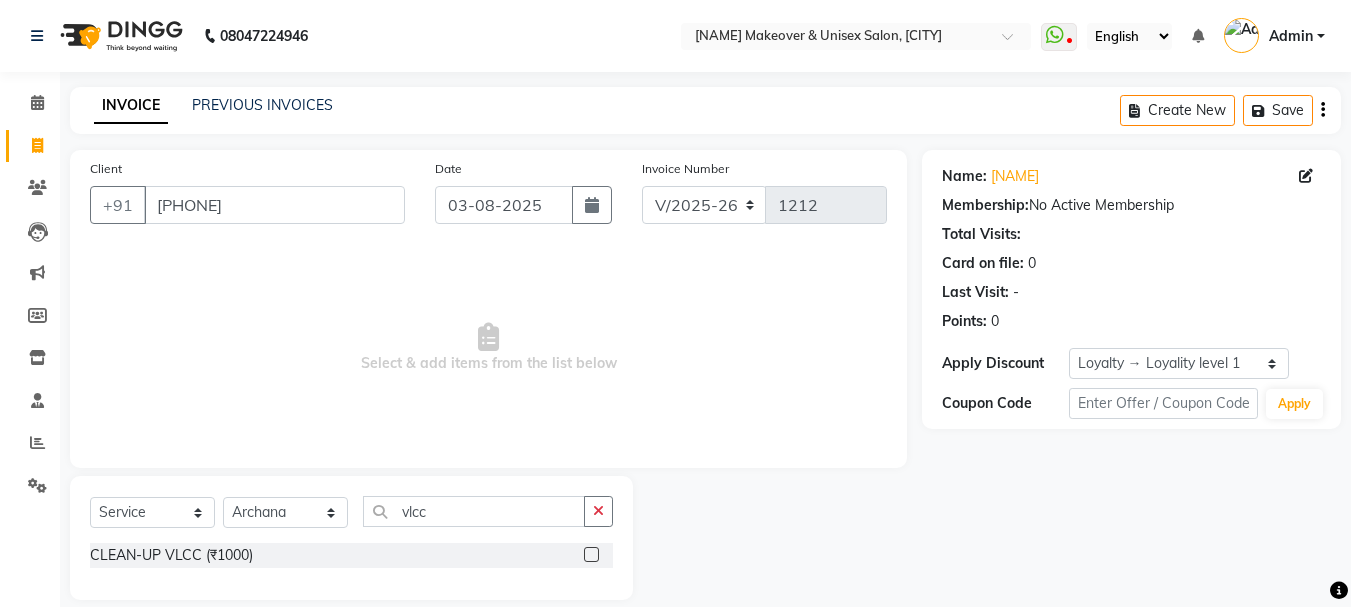 click 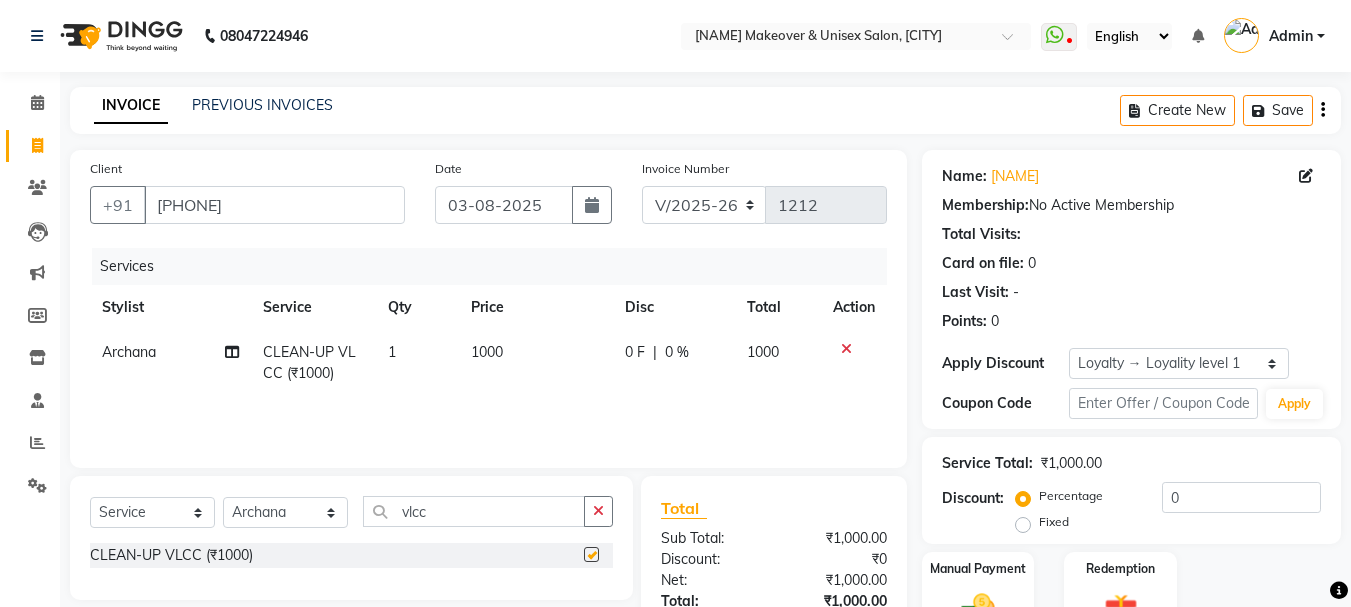 checkbox on "false" 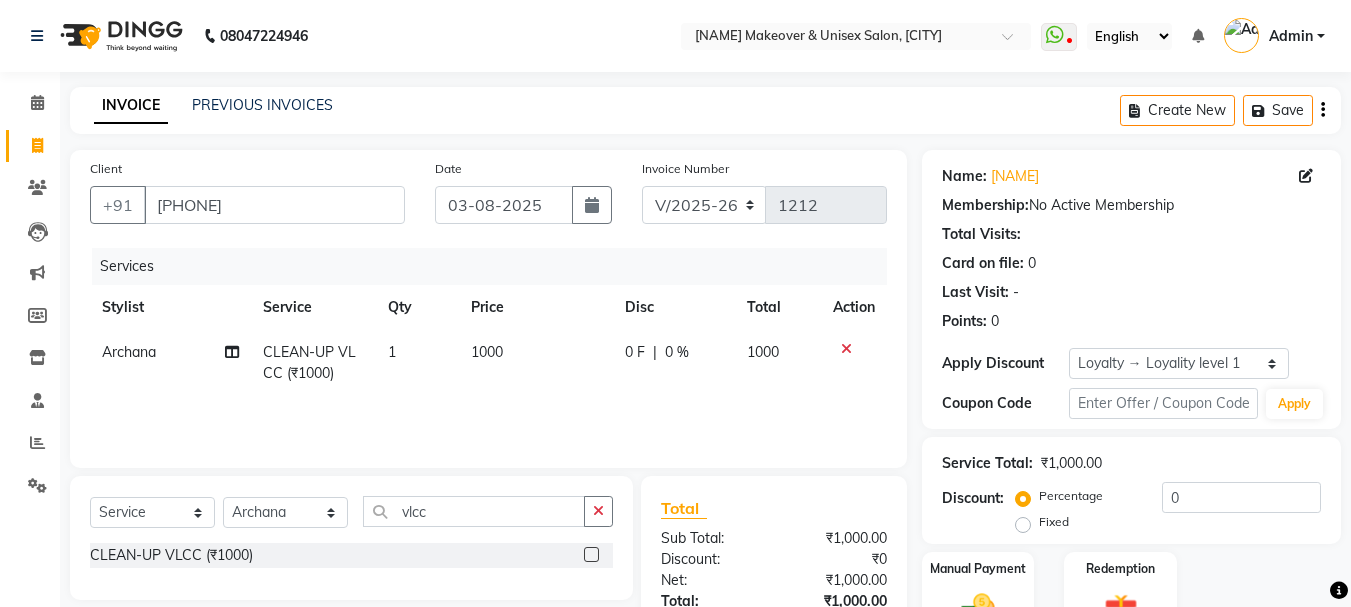 click on "1000" 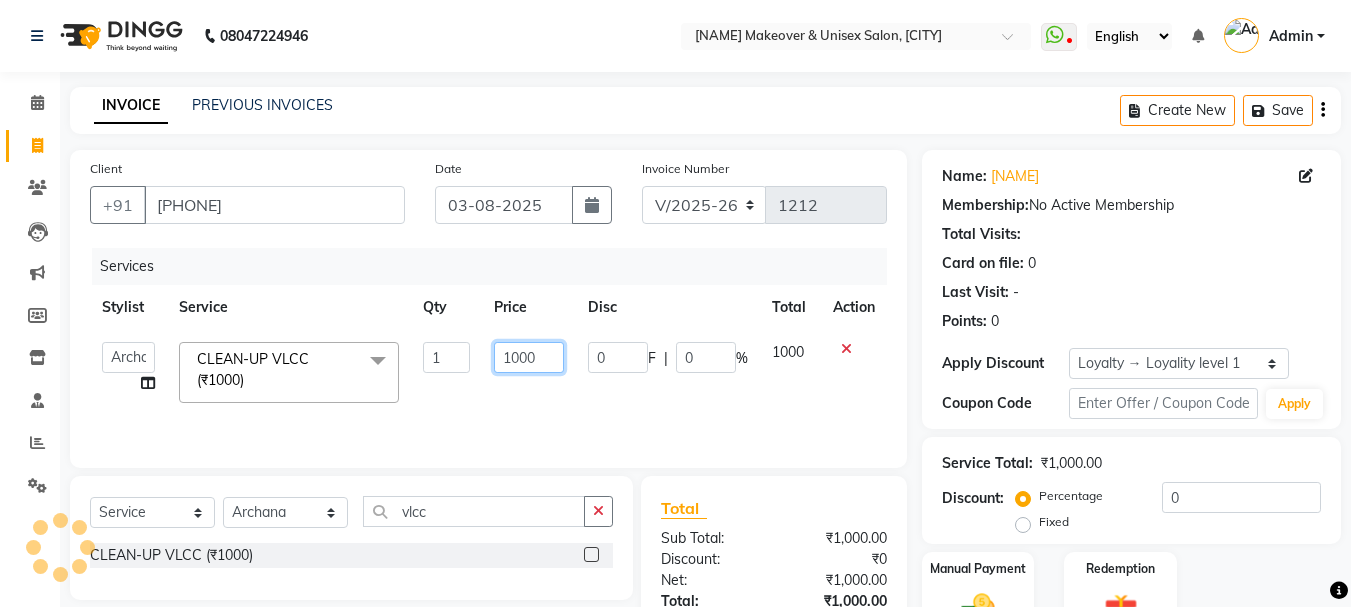 click on "1000" 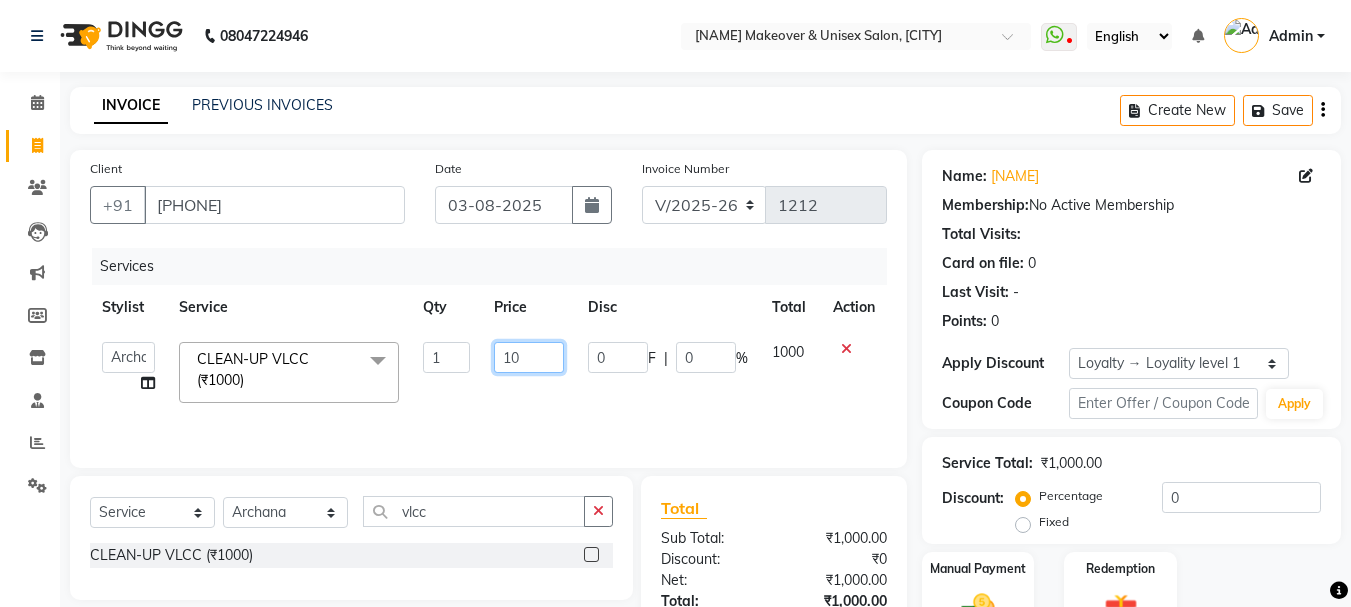 type on "1" 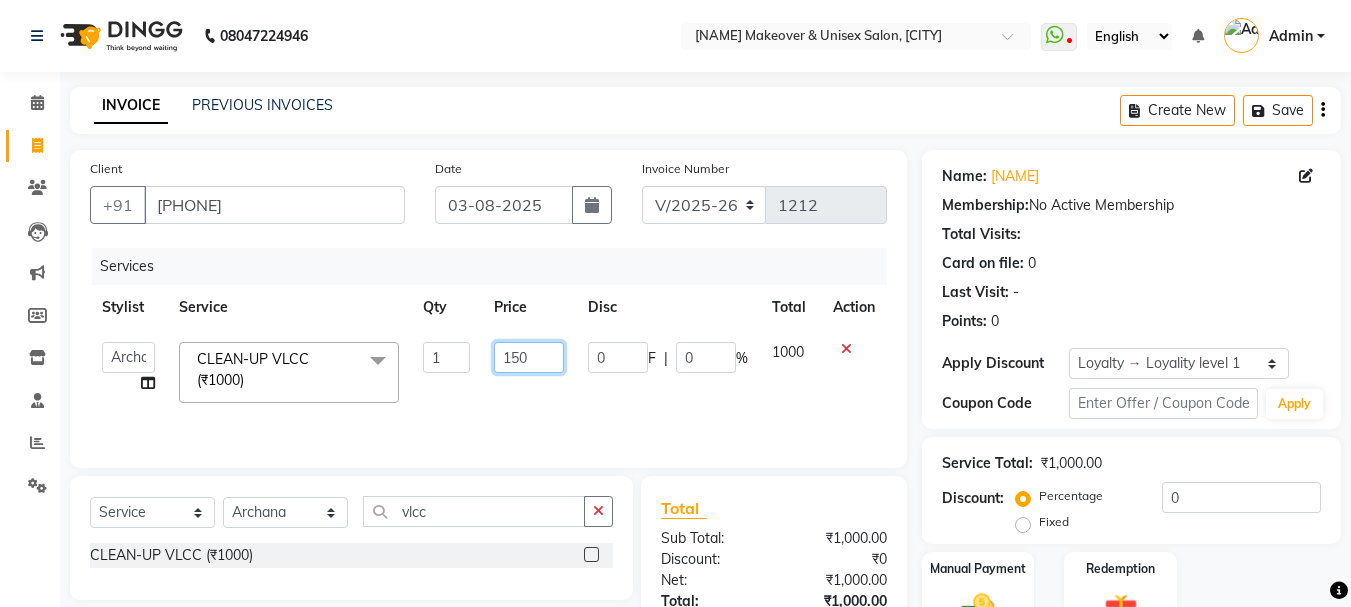 type on "1500" 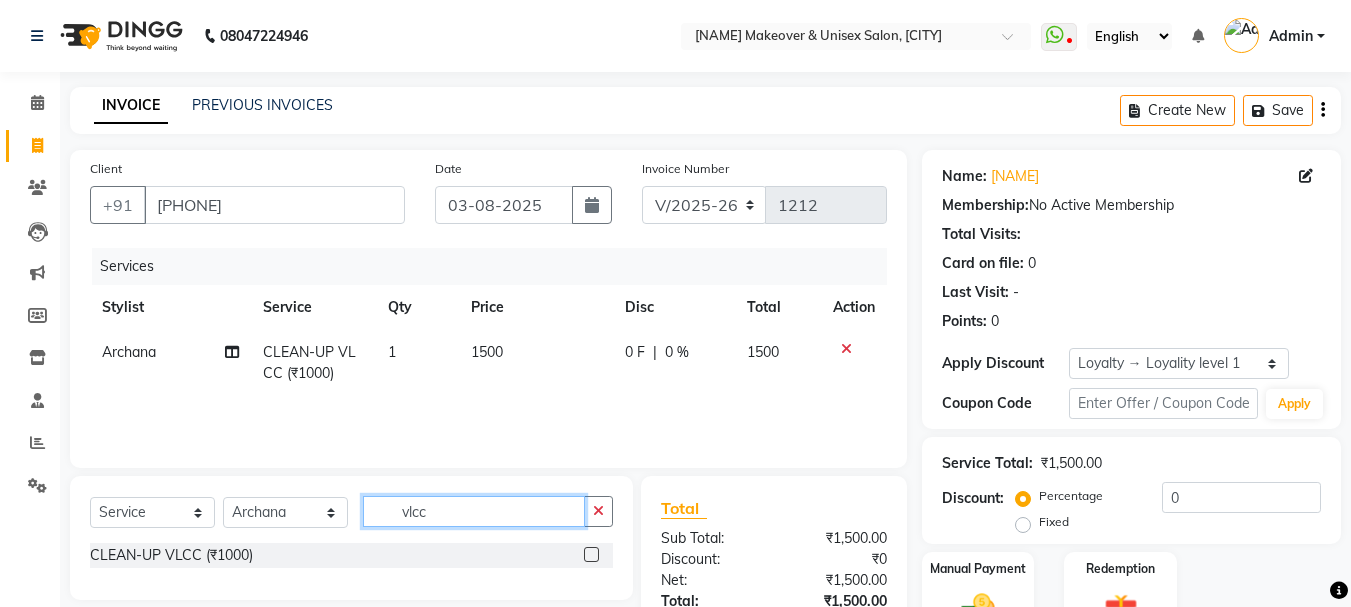 click on "vlcc" 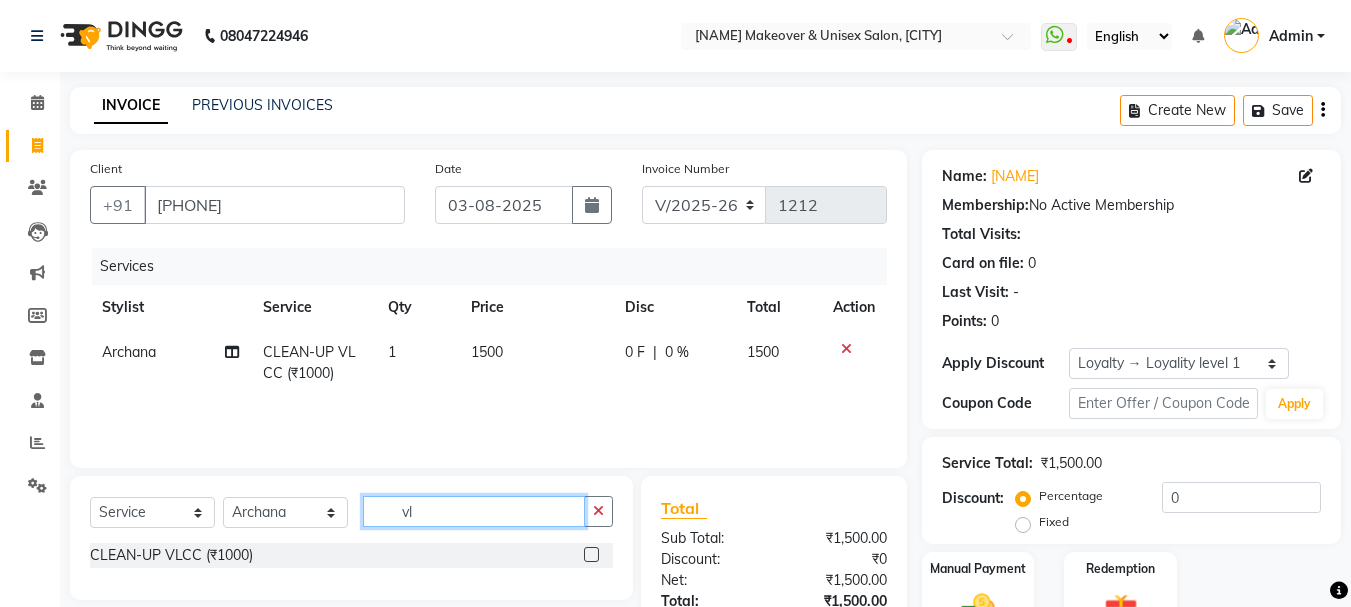 type on "v" 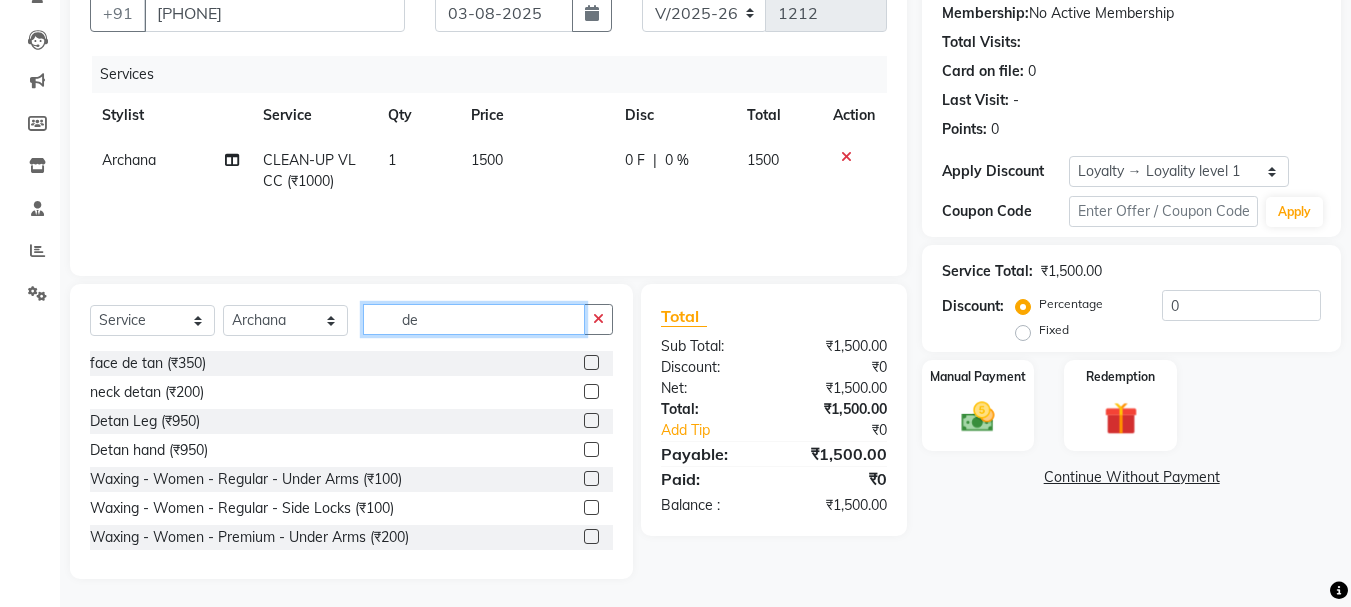 scroll, scrollTop: 194, scrollLeft: 0, axis: vertical 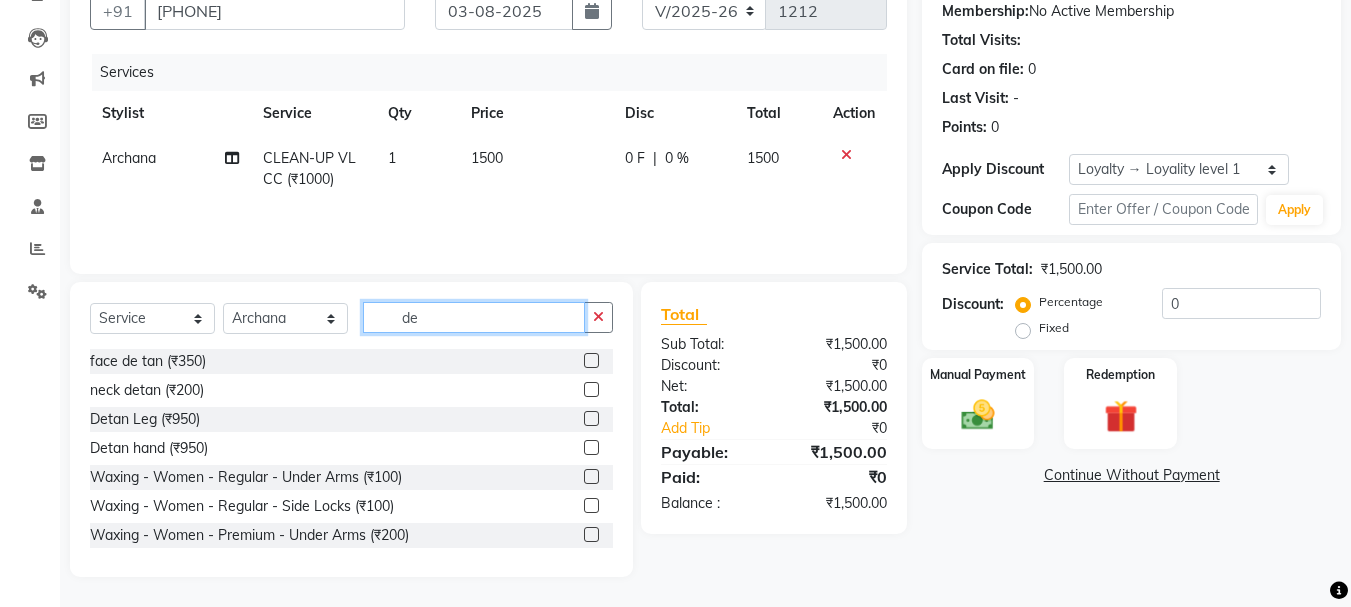 type on "de" 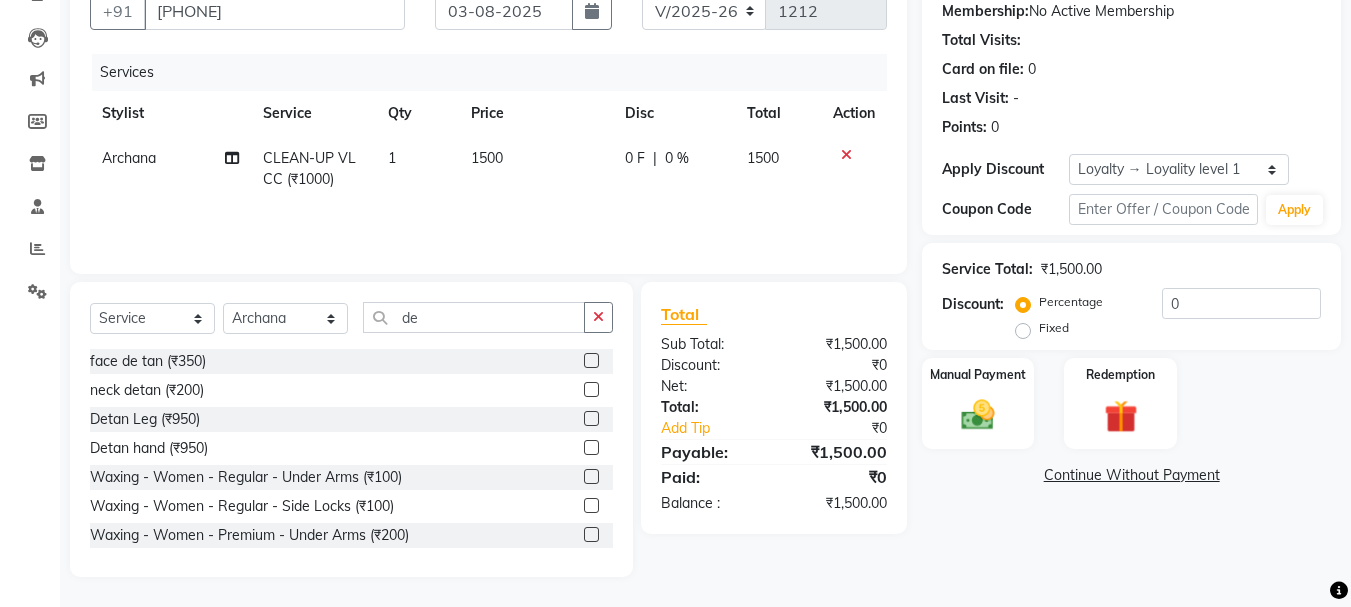 click 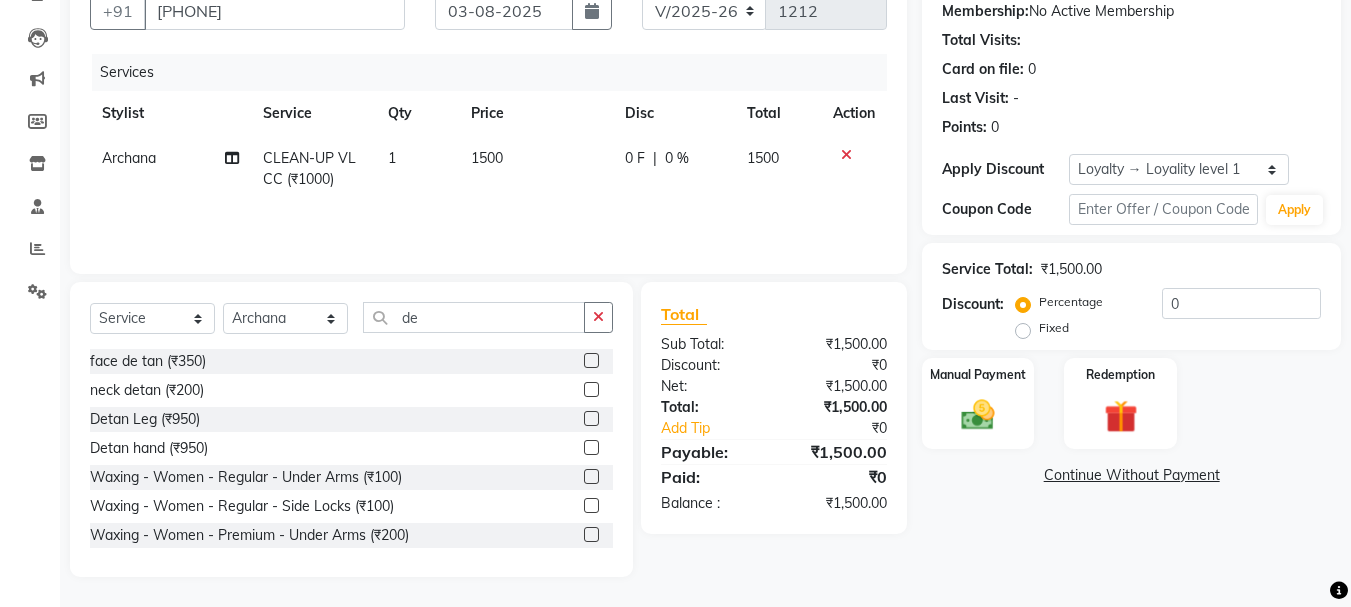 click at bounding box center [590, 361] 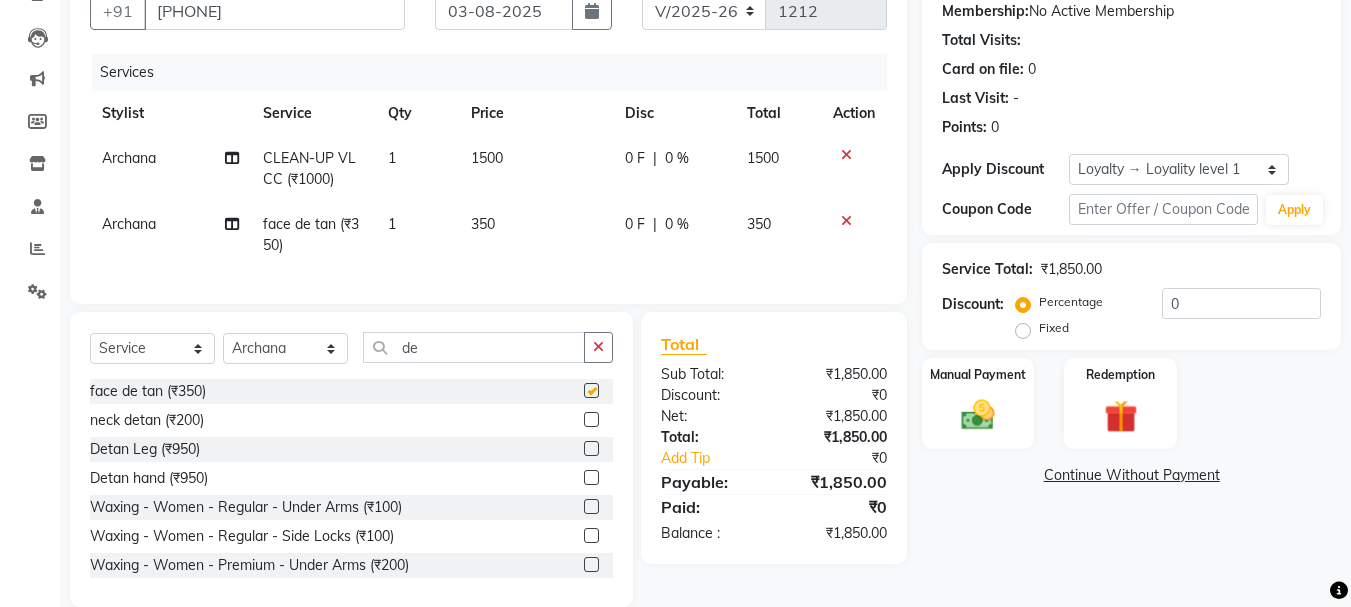 checkbox on "false" 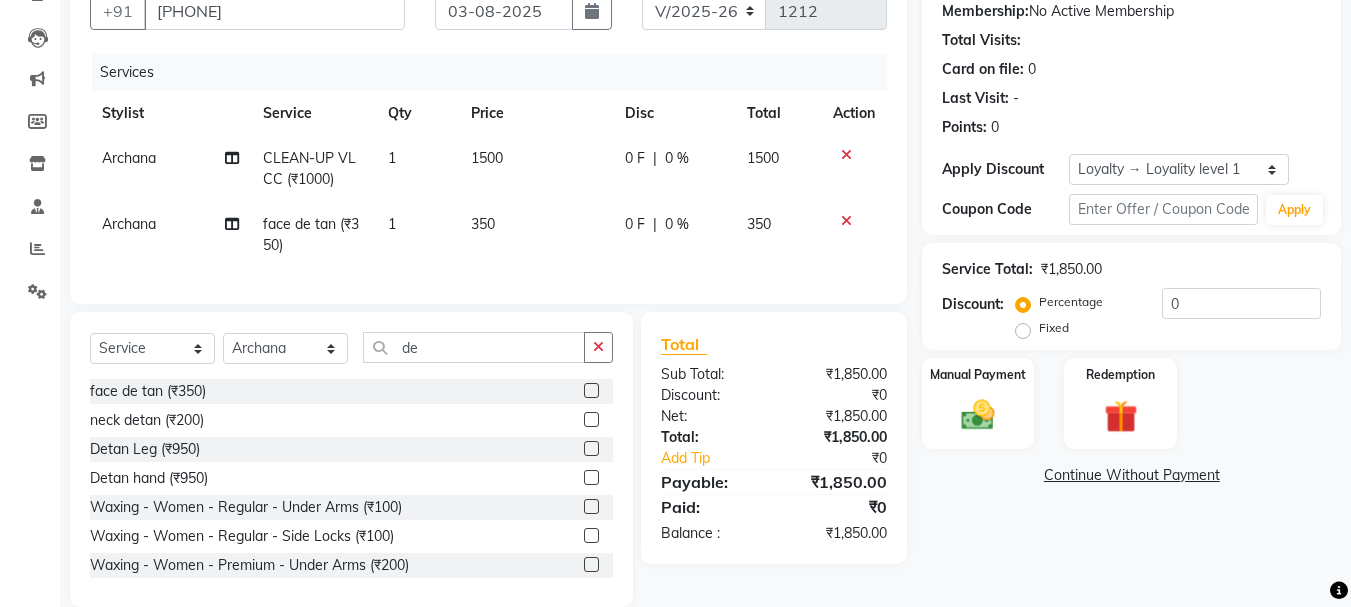 click on "350" 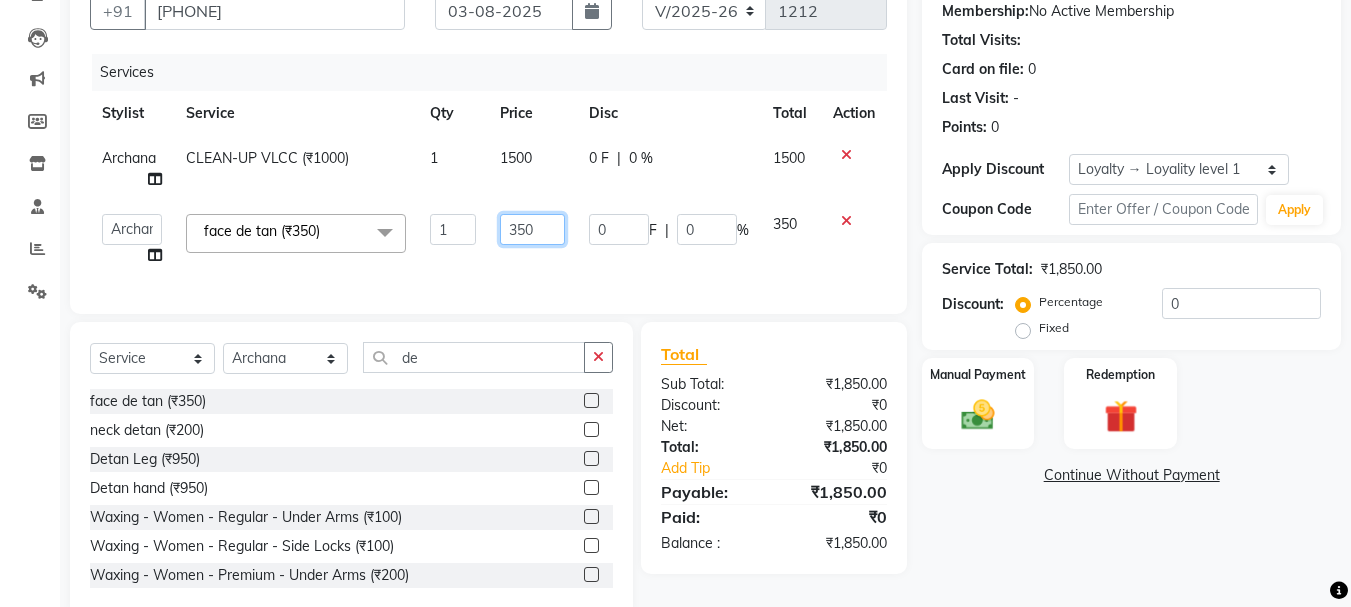 click on "350" 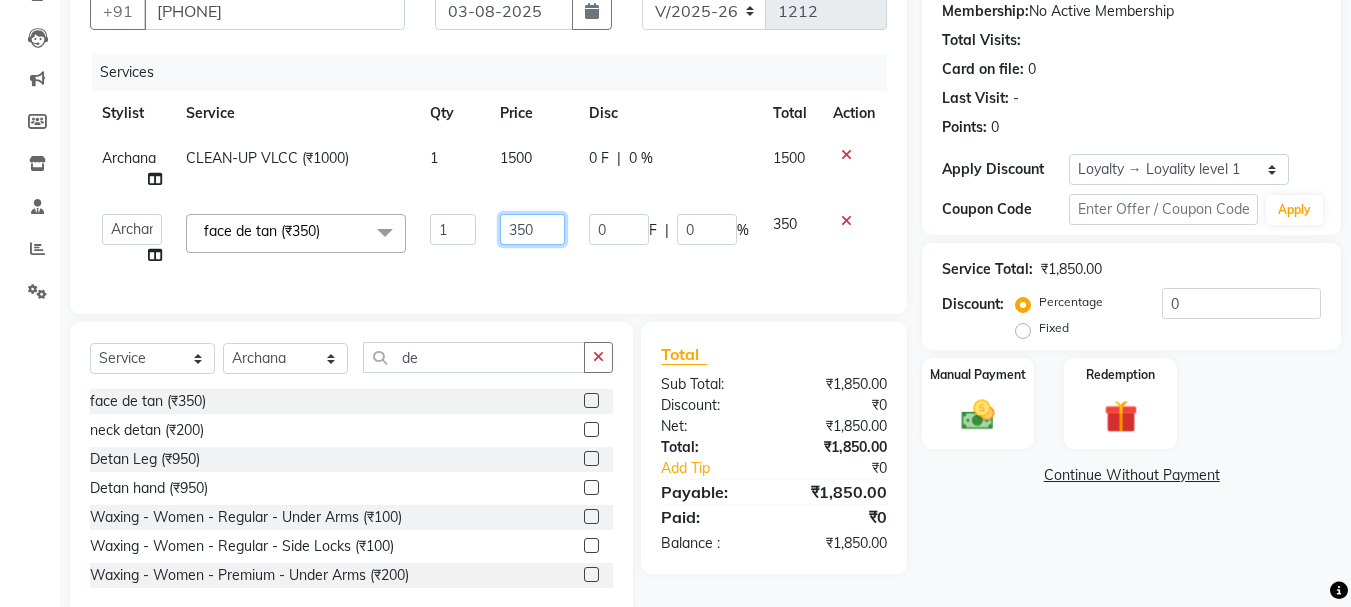 click on "350" 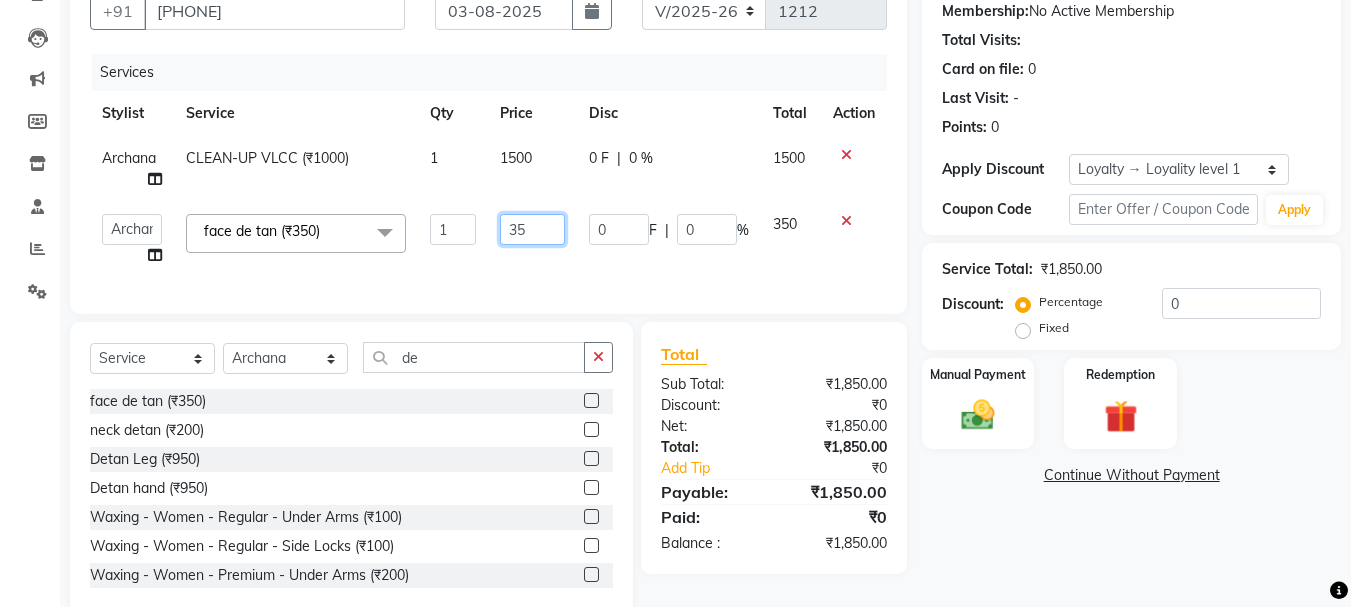 type on "3" 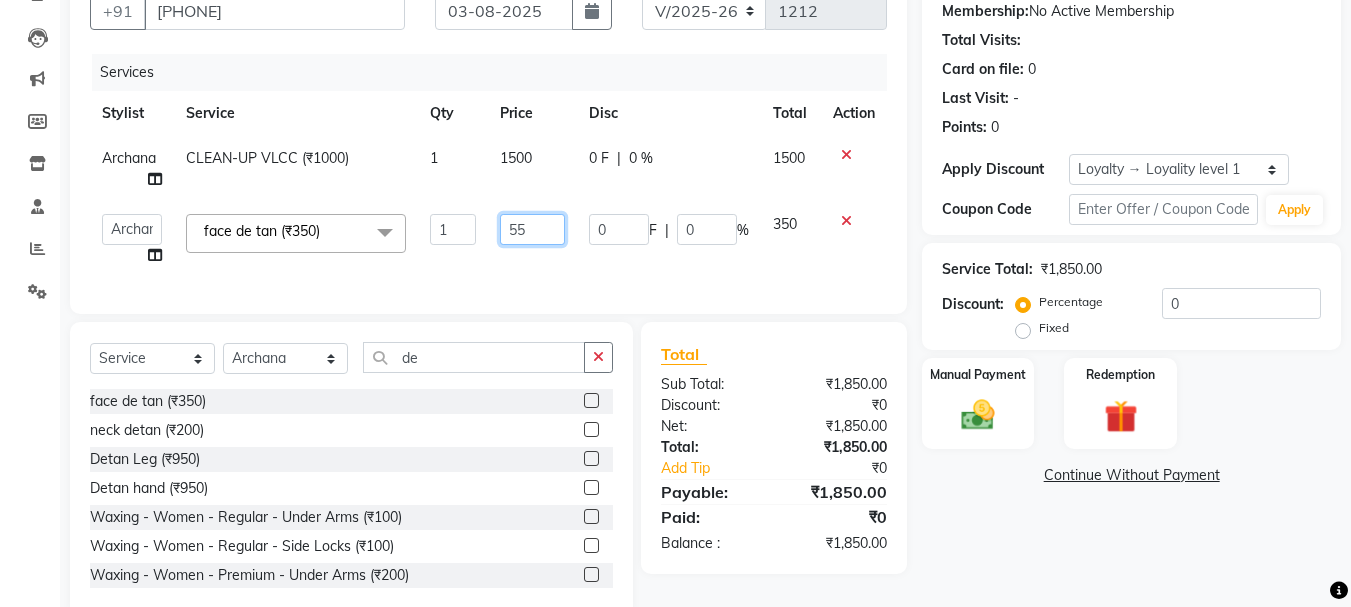 type on "550" 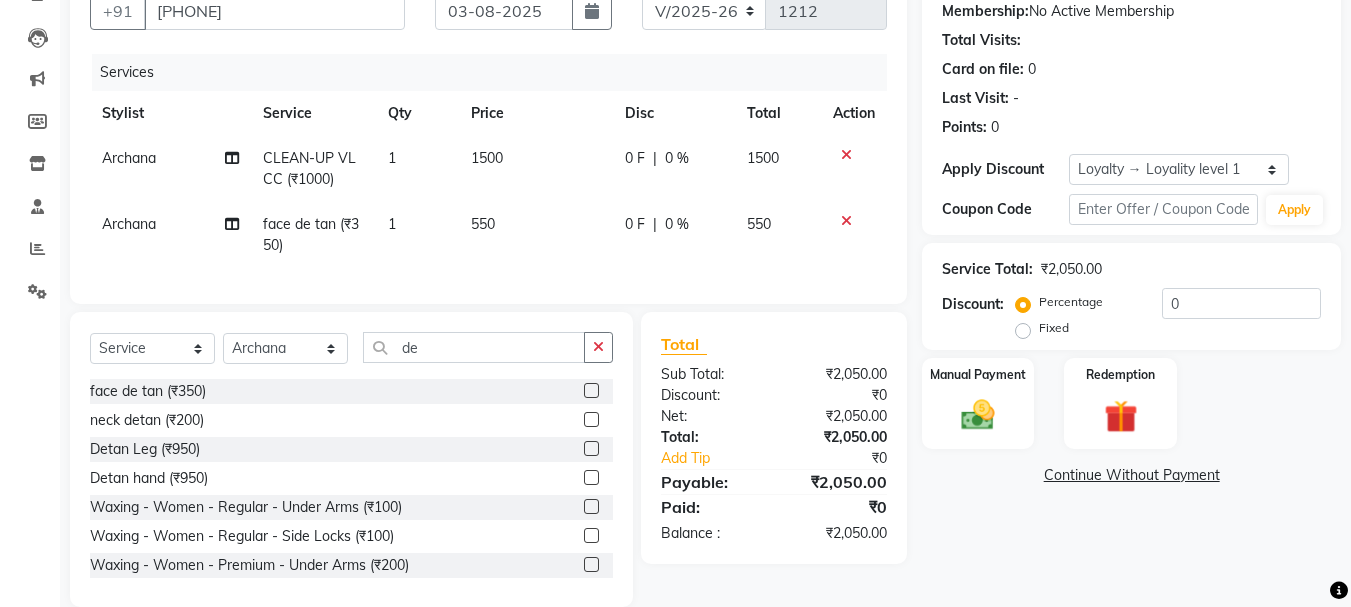 click on "Services Stylist Service Qty Price Disc Total Action [NAME] CLEAN-UP VLCC (₹1000) 1 1500 0 F | 0 % 1500 [NAME] face de tan (₹350) 1 550 0 F | 0 % 550" 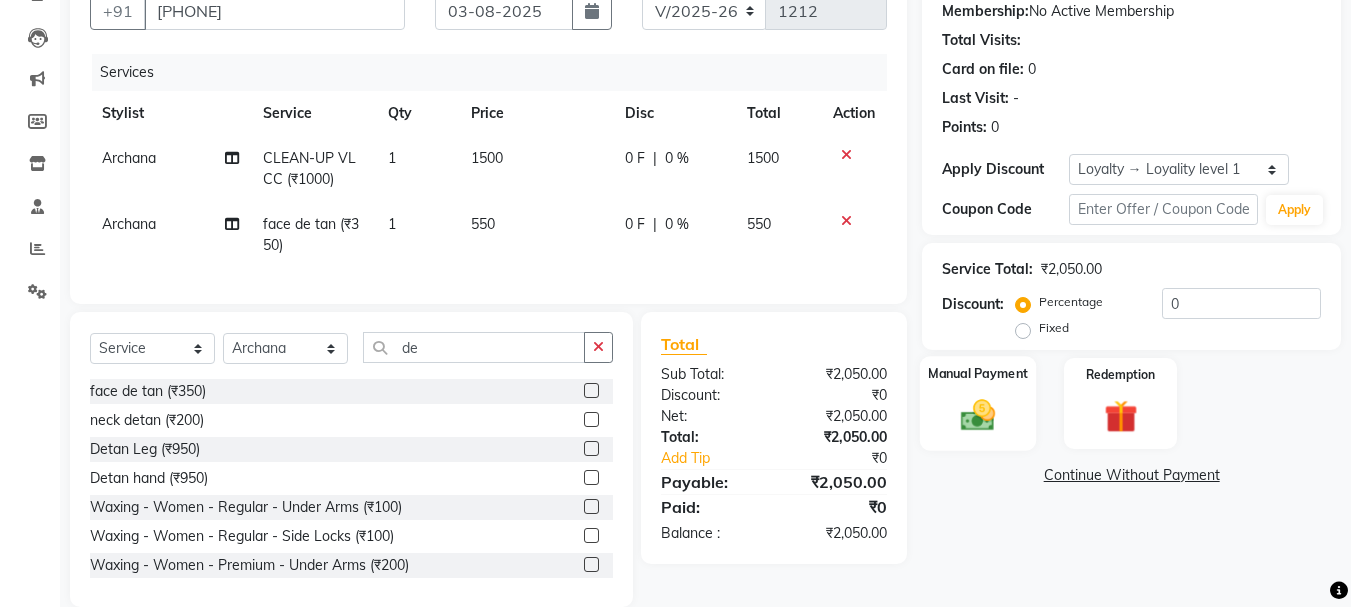 click 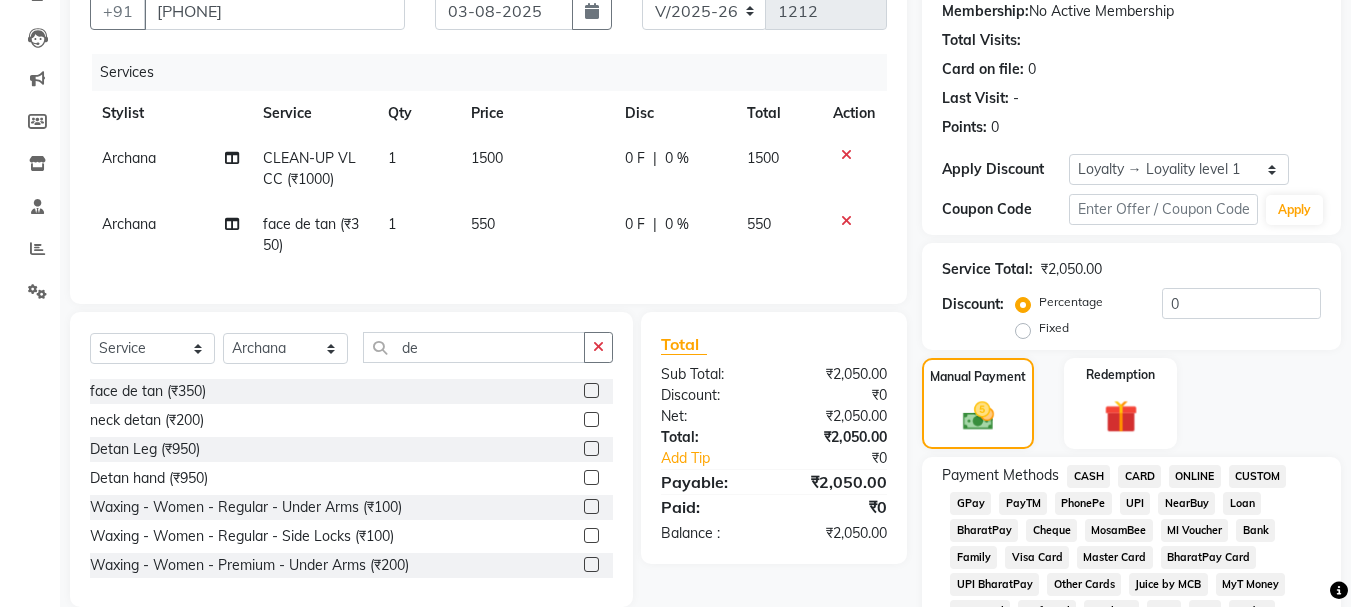 click on "ONLINE" 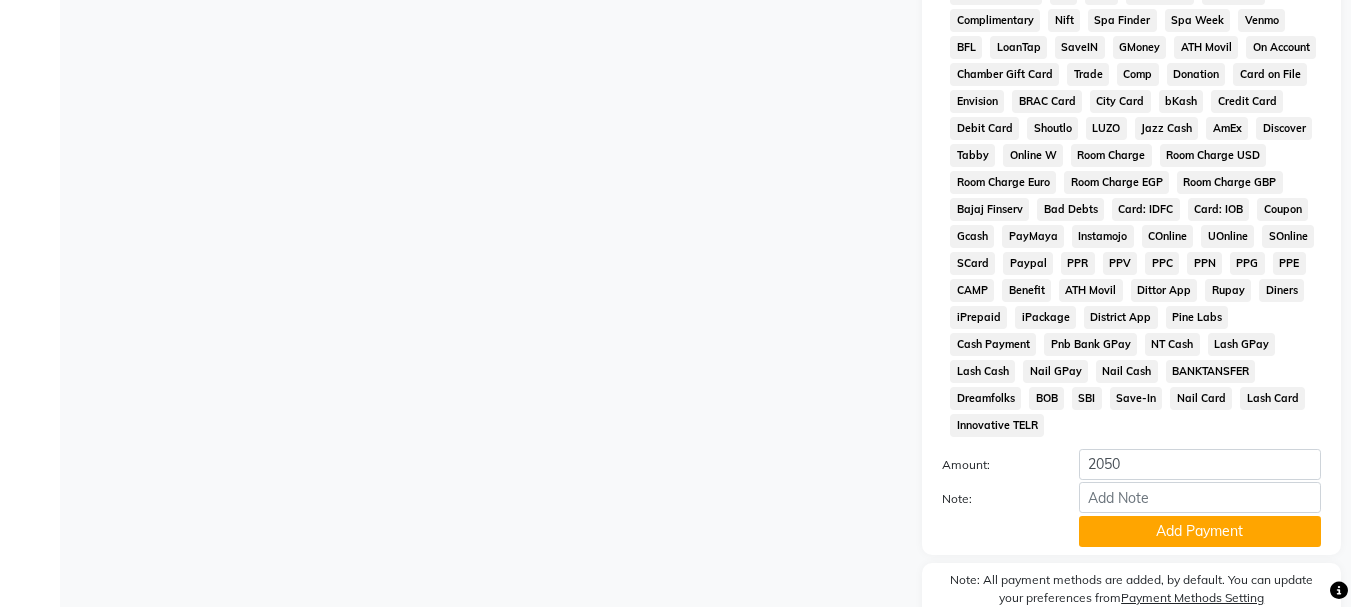 scroll, scrollTop: 934, scrollLeft: 0, axis: vertical 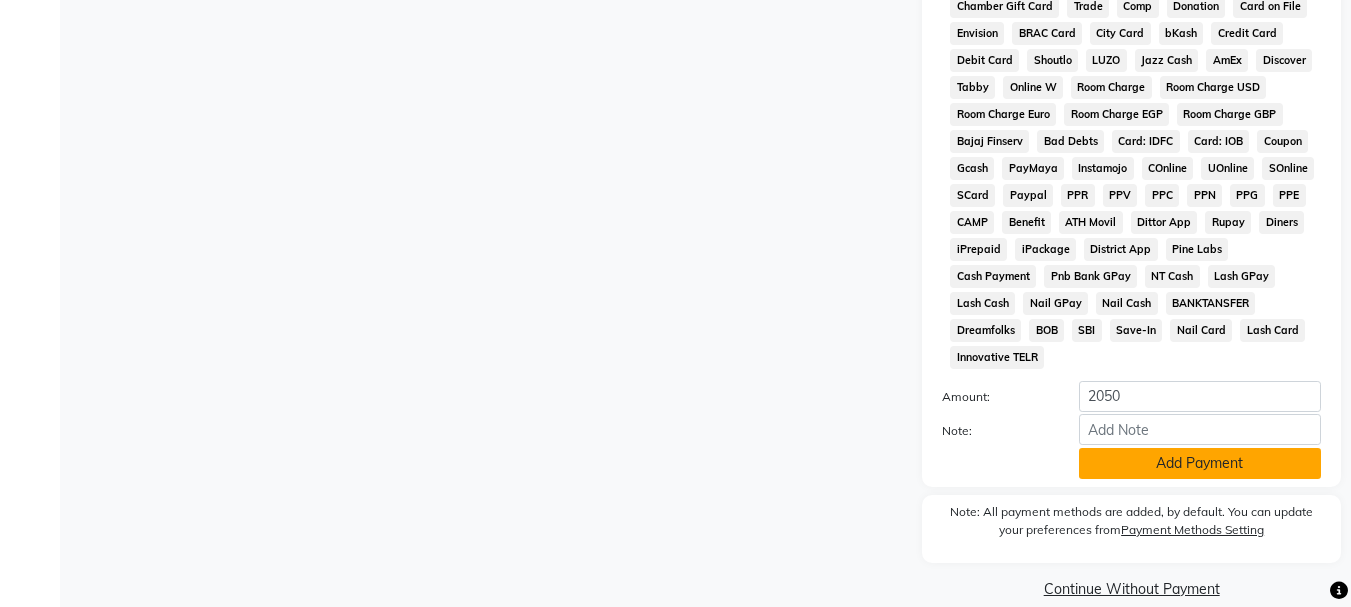 click on "Add Payment" 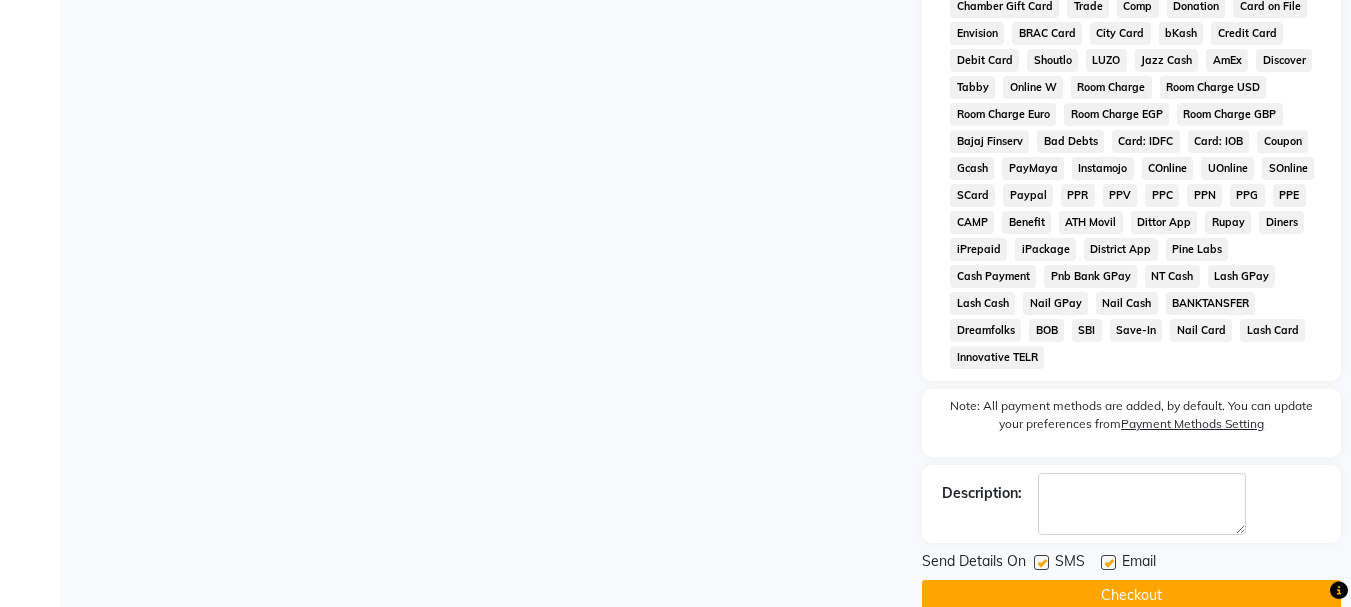 click 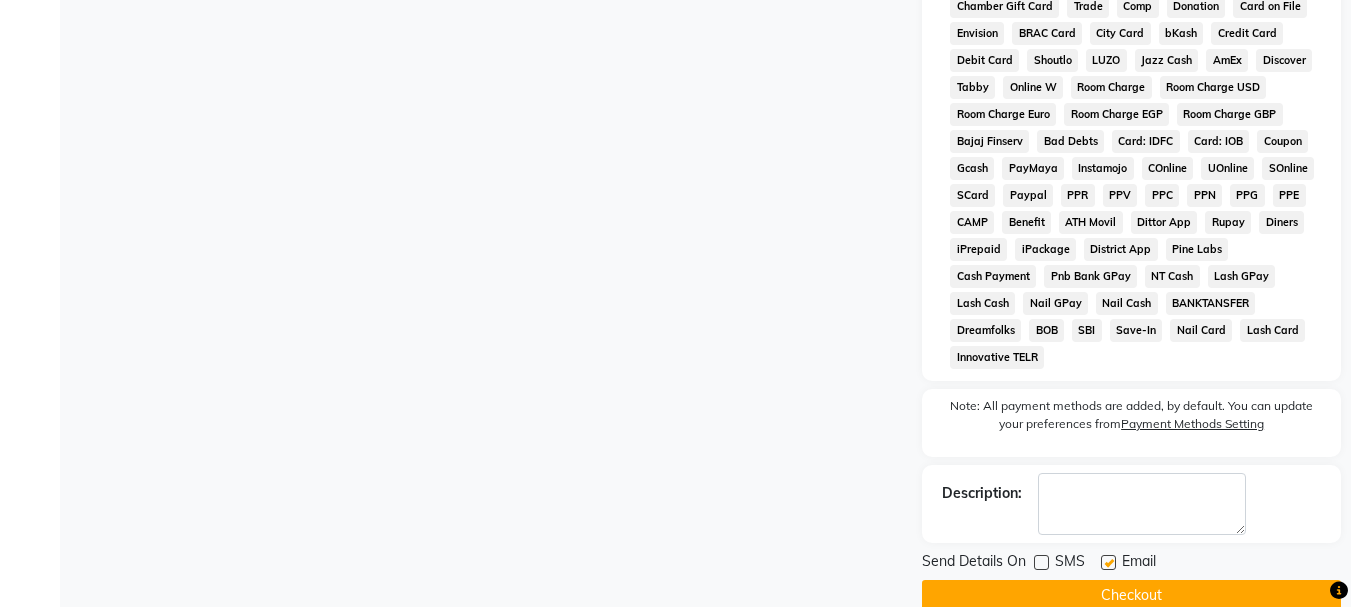 click 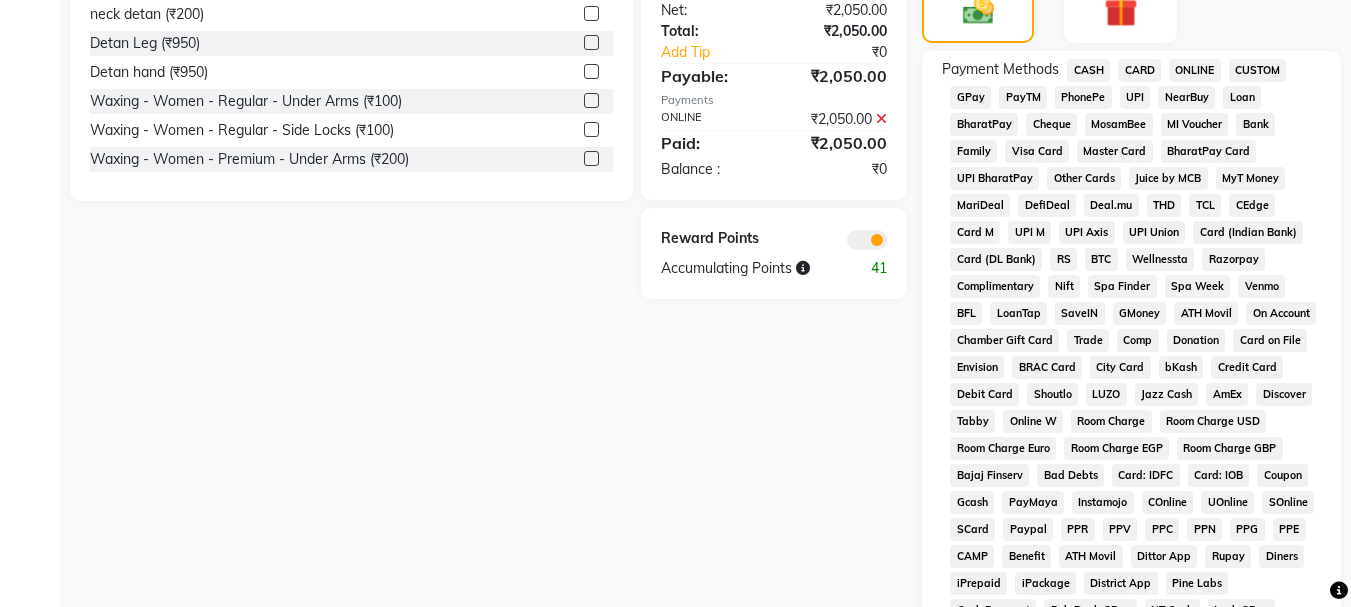 scroll, scrollTop: 941, scrollLeft: 0, axis: vertical 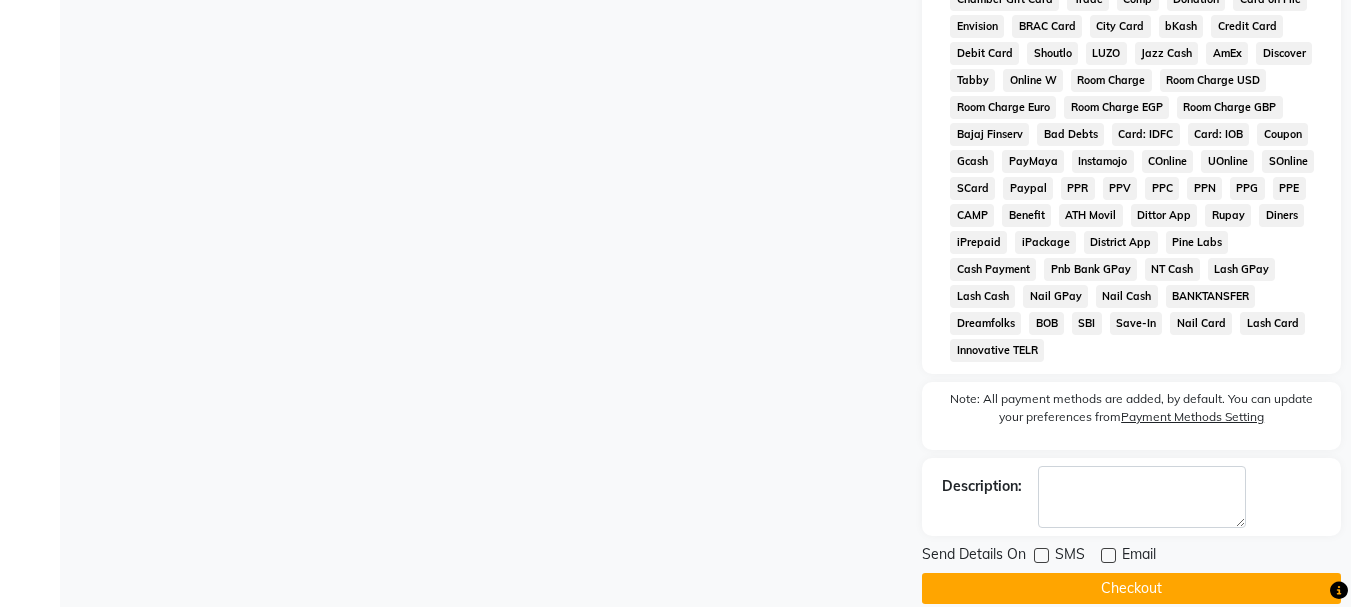 click on "Checkout" 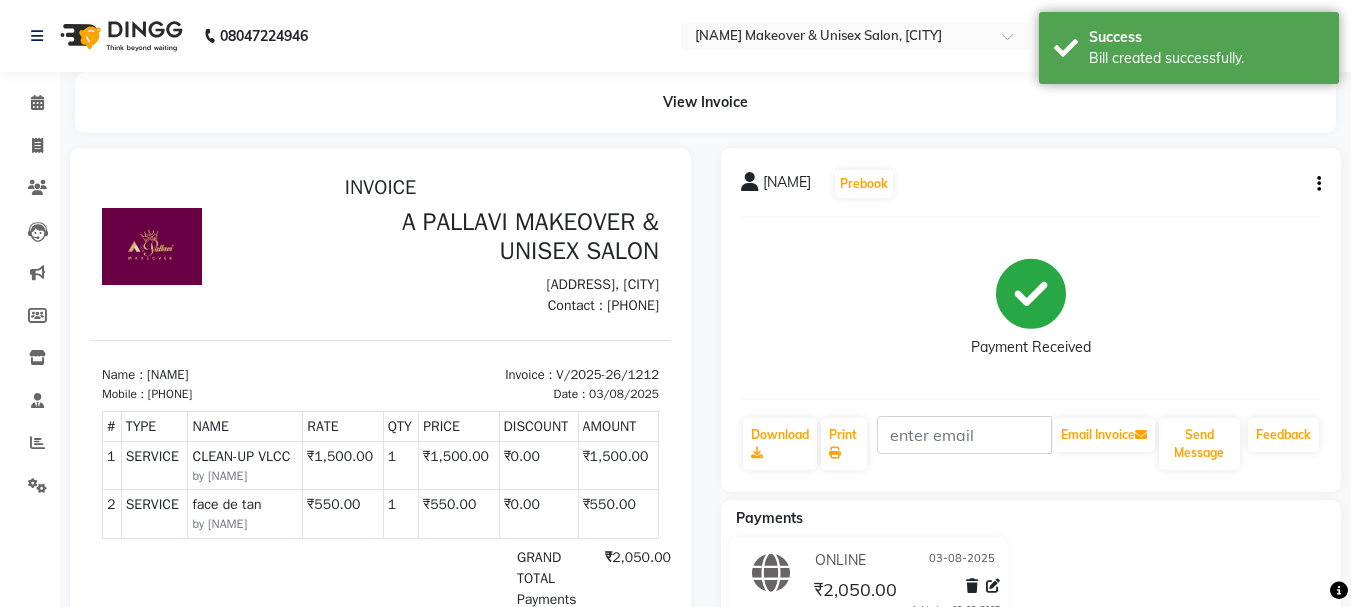 scroll, scrollTop: 0, scrollLeft: 0, axis: both 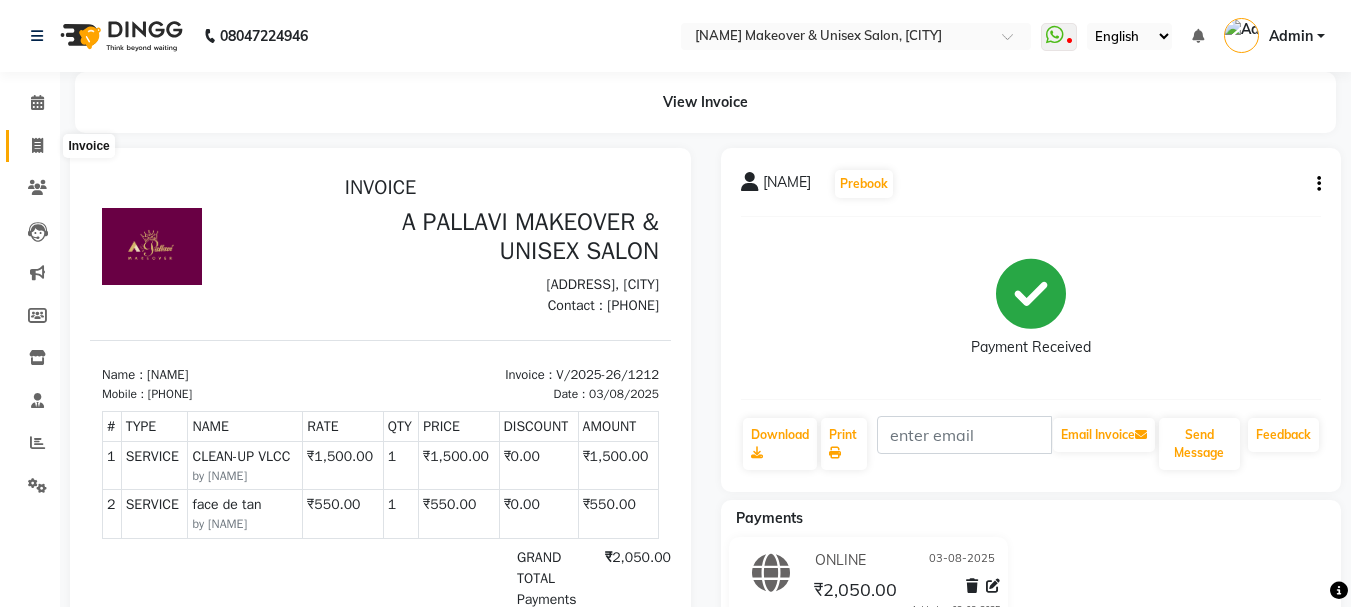 click 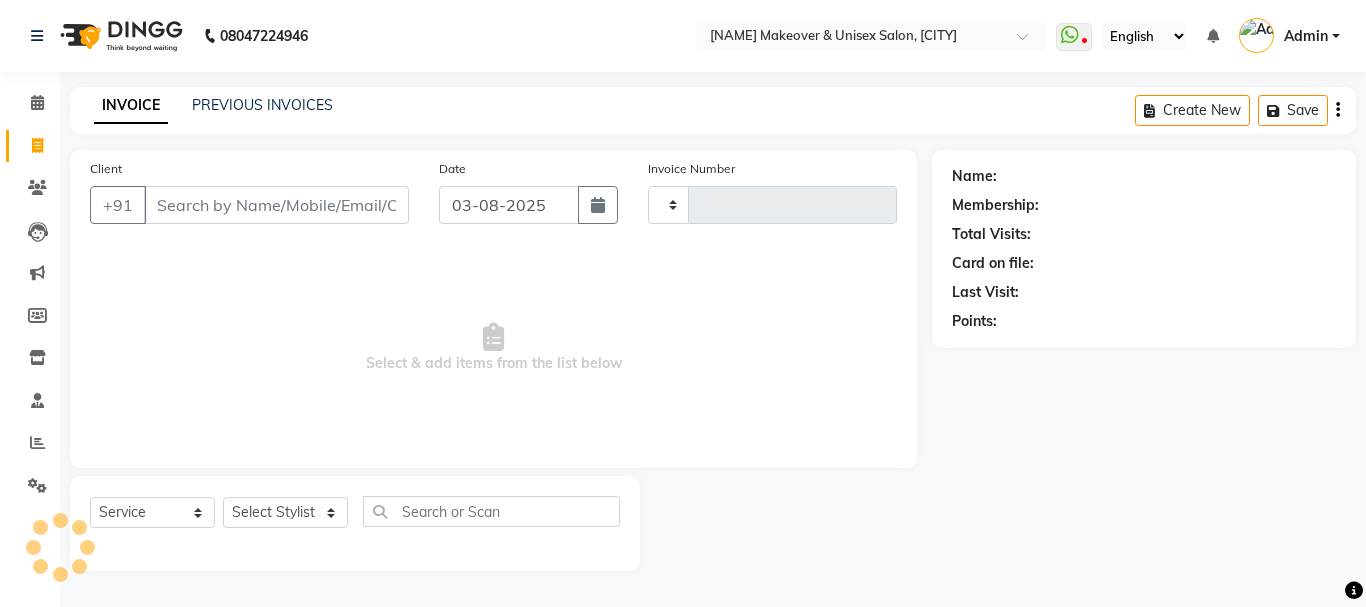 type on "1213" 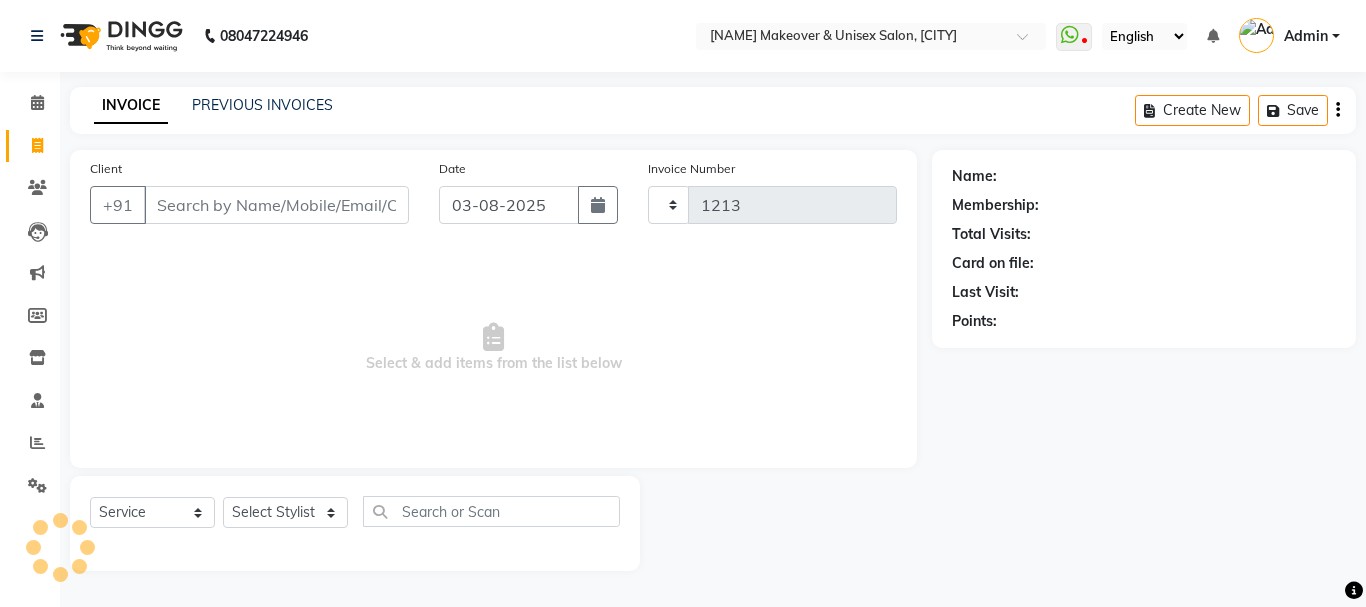select on "3573" 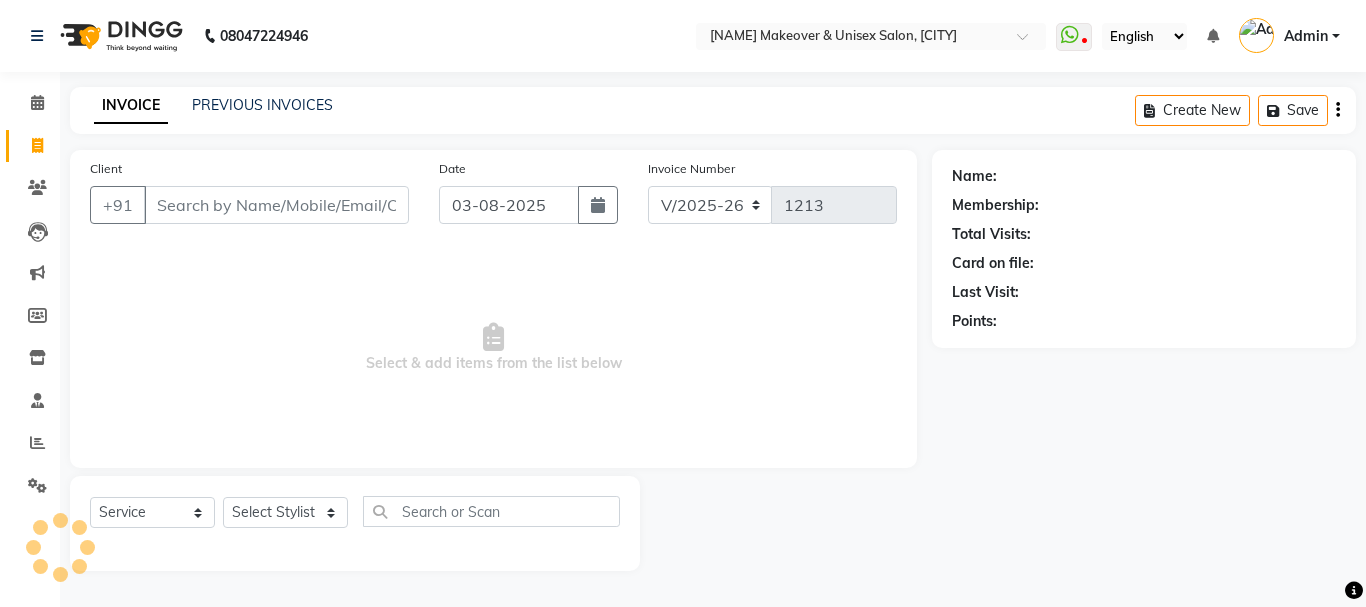 click on "Client" at bounding box center (276, 205) 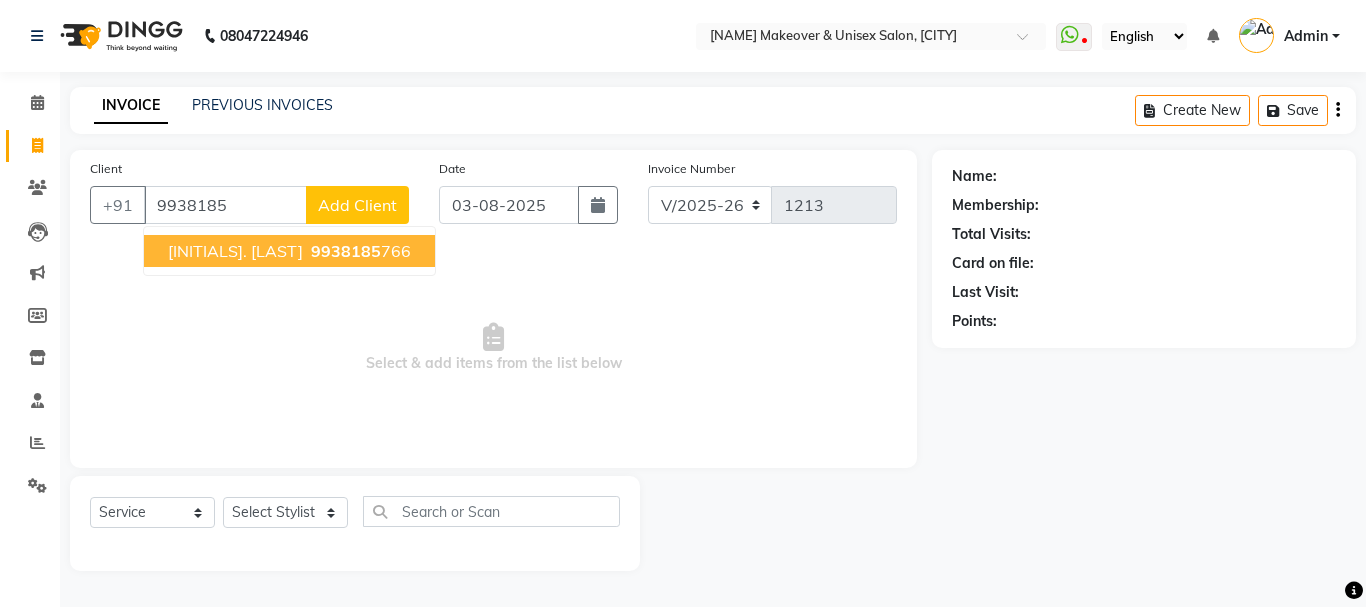 click on "[PHONE]" at bounding box center (359, 251) 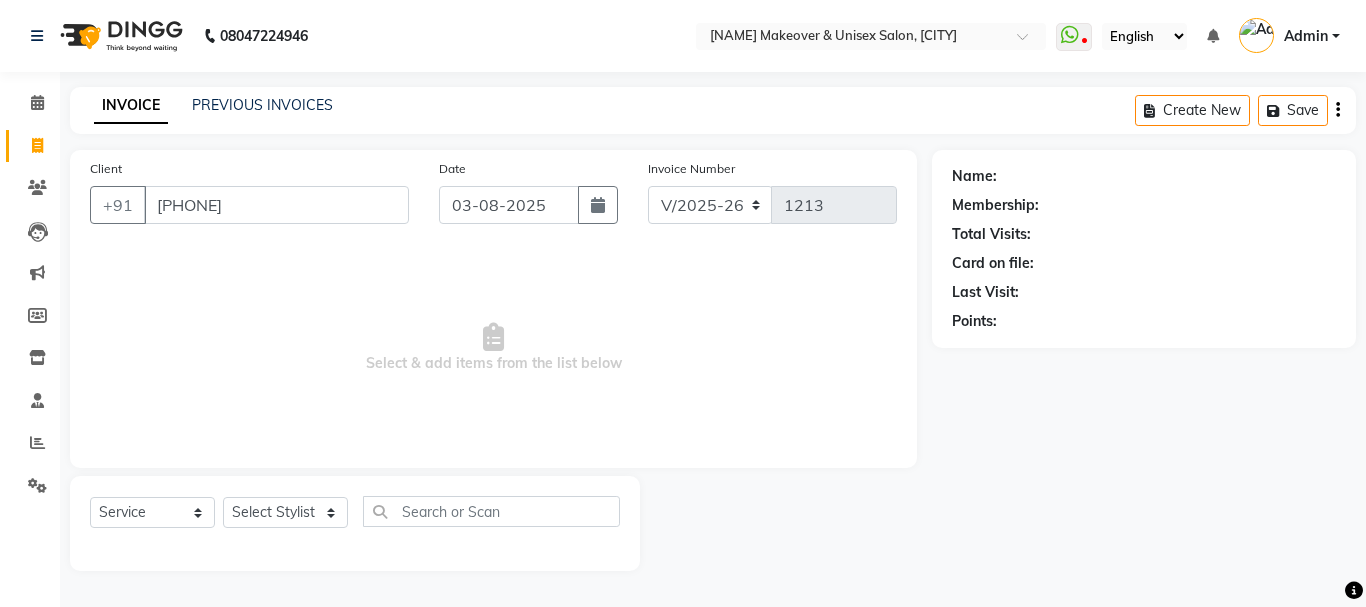 type on "[PHONE]" 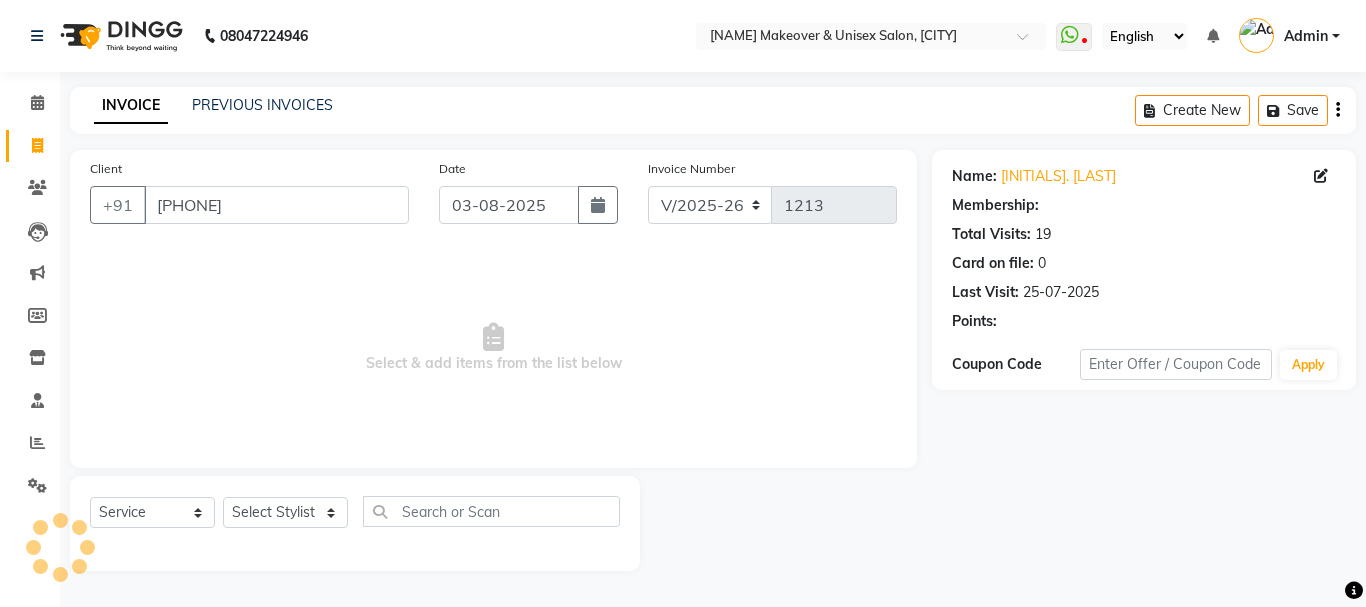 select on "2: Object" 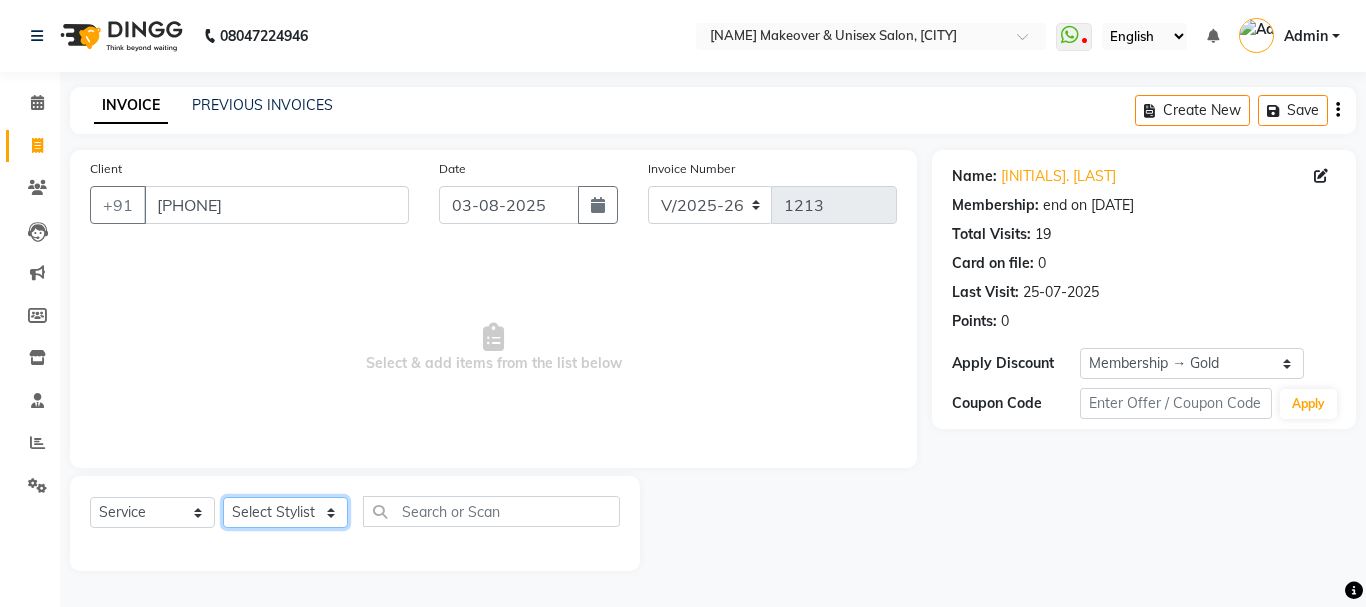 click on "Select Stylist [NAME] [NAME] [NAME] [NAME] [NAME] [NAME] [NAME] [NAME] [NAME] [NAME] [NAME] [NAME] [NAME]" 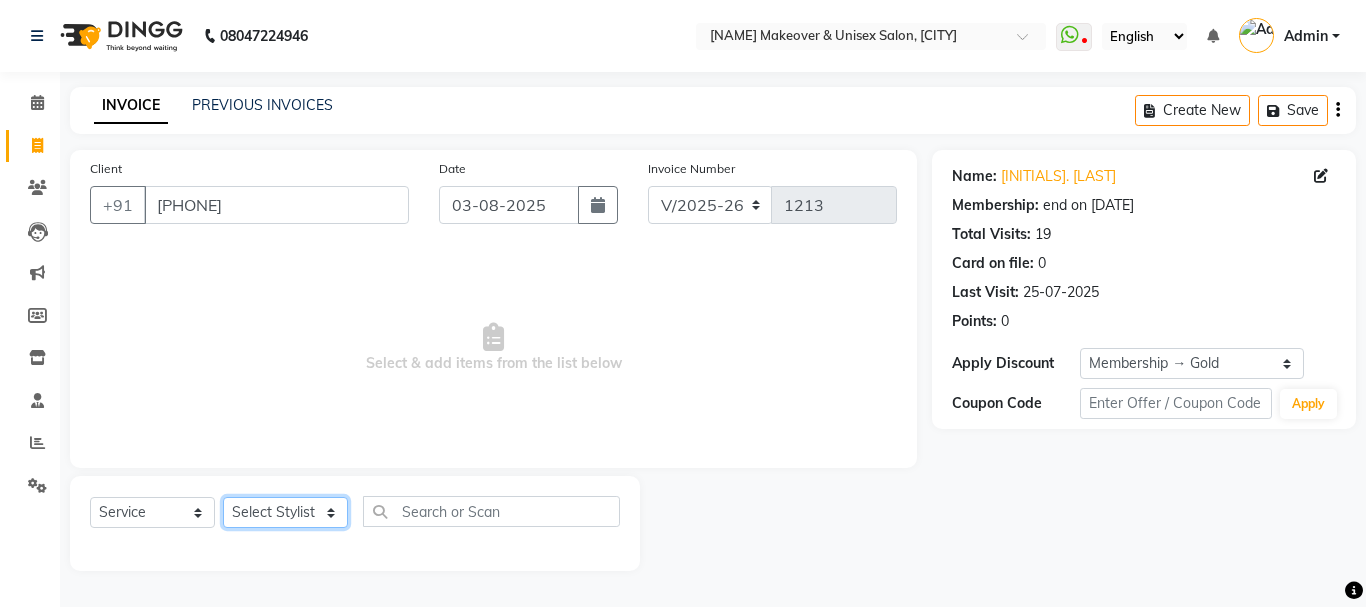 select on "64341" 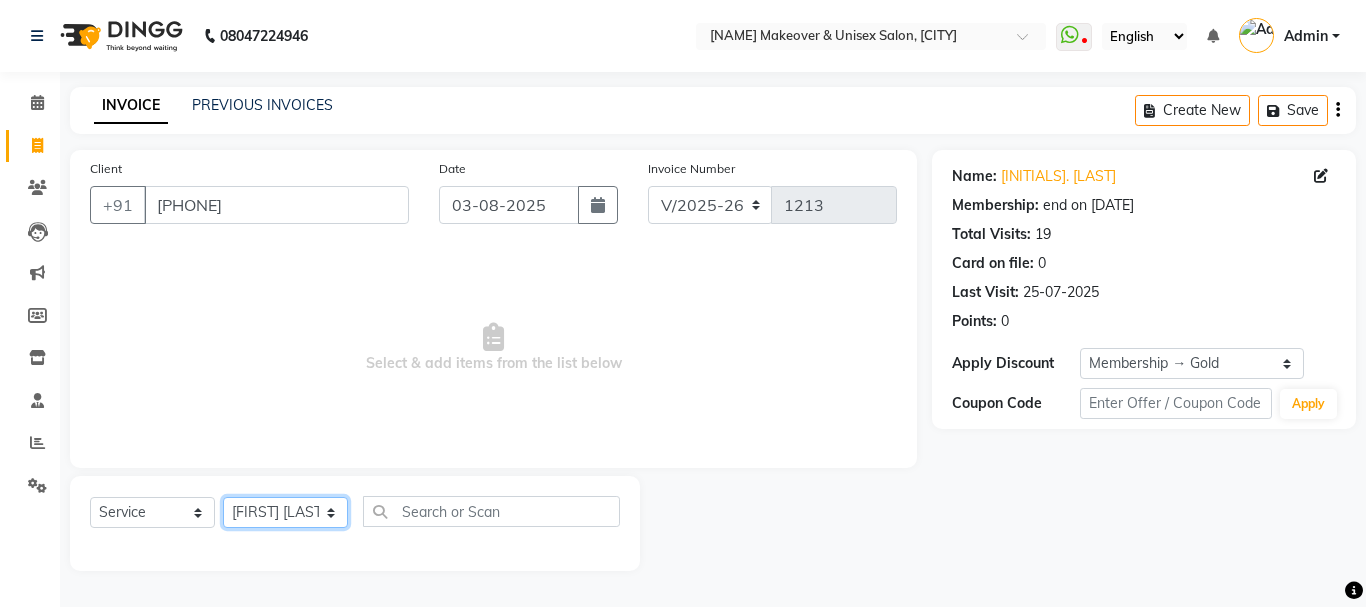 click on "Select Stylist [NAME] [NAME] [NAME] [NAME] [NAME] [NAME] [NAME] [NAME] [NAME] [NAME] [NAME] [NAME] [NAME]" 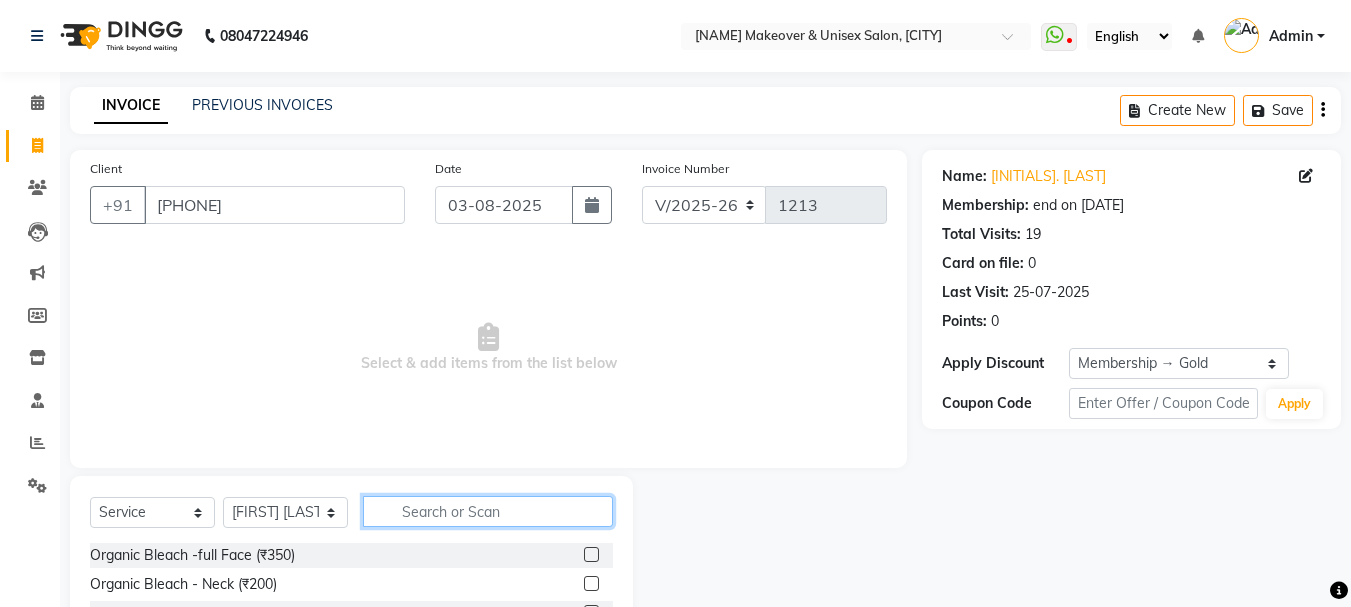 click 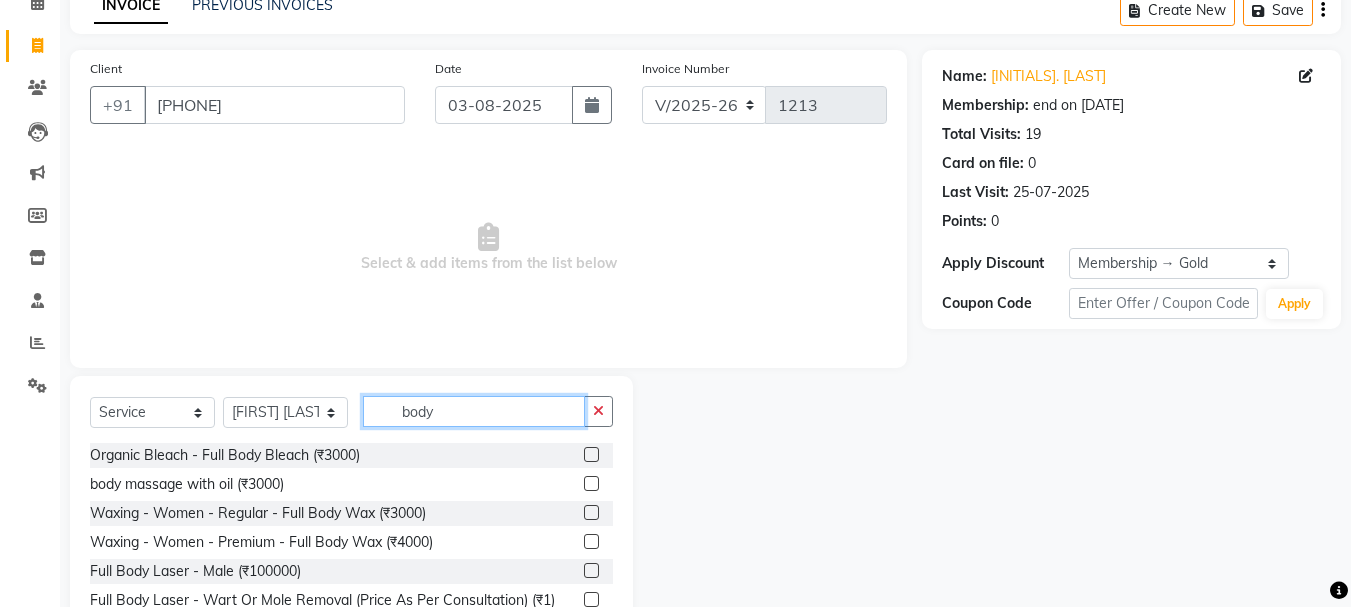 scroll, scrollTop: 194, scrollLeft: 0, axis: vertical 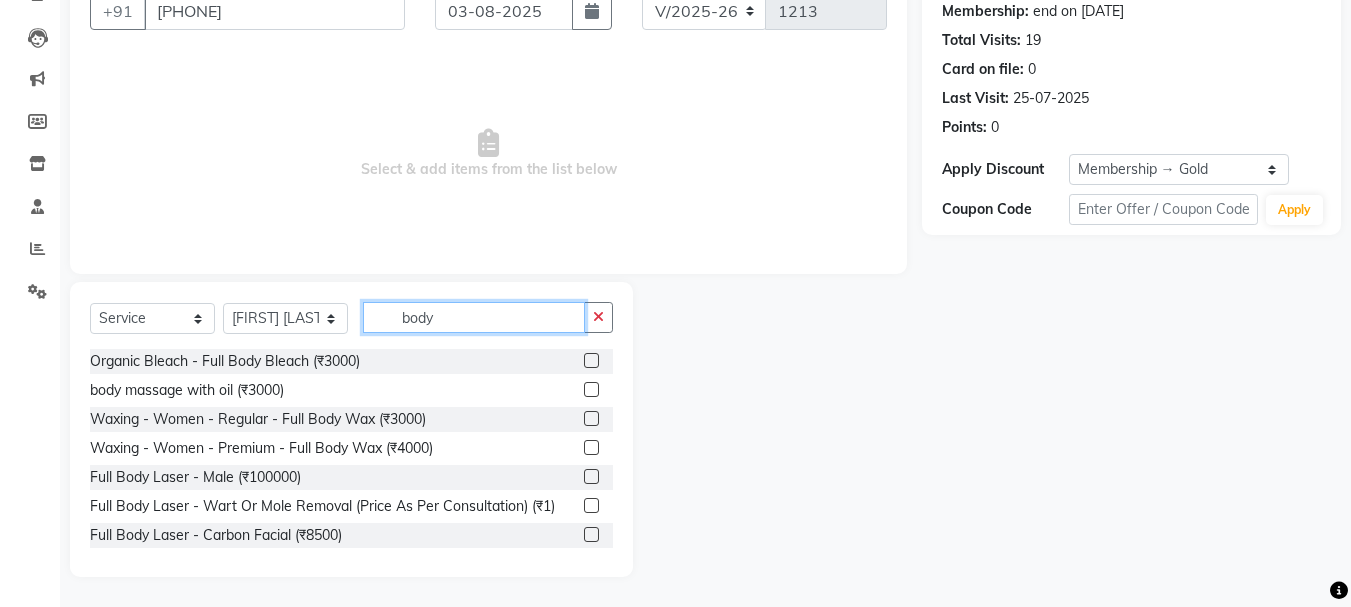 type on "body" 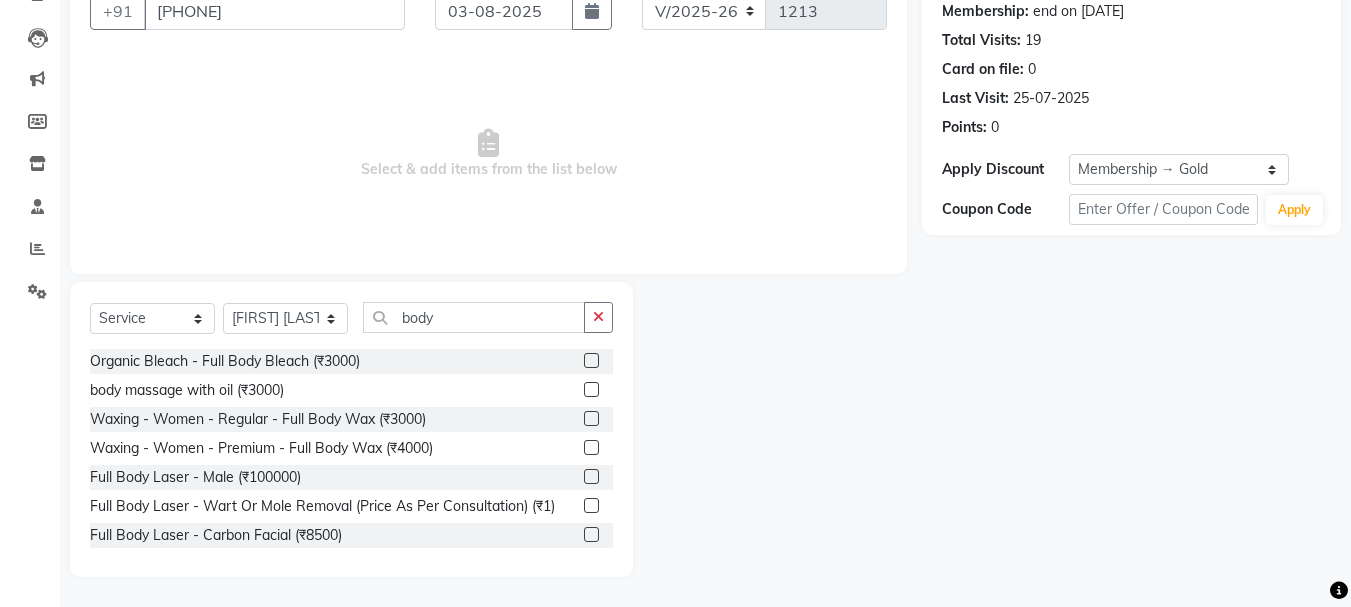 click 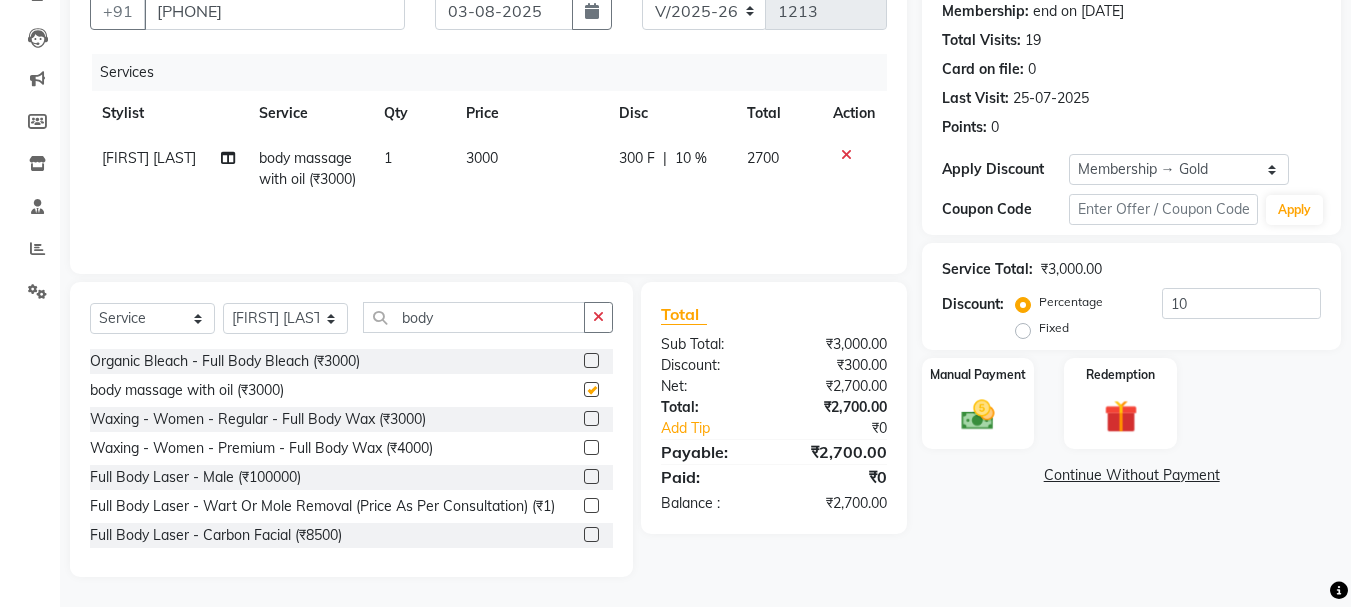 checkbox on "false" 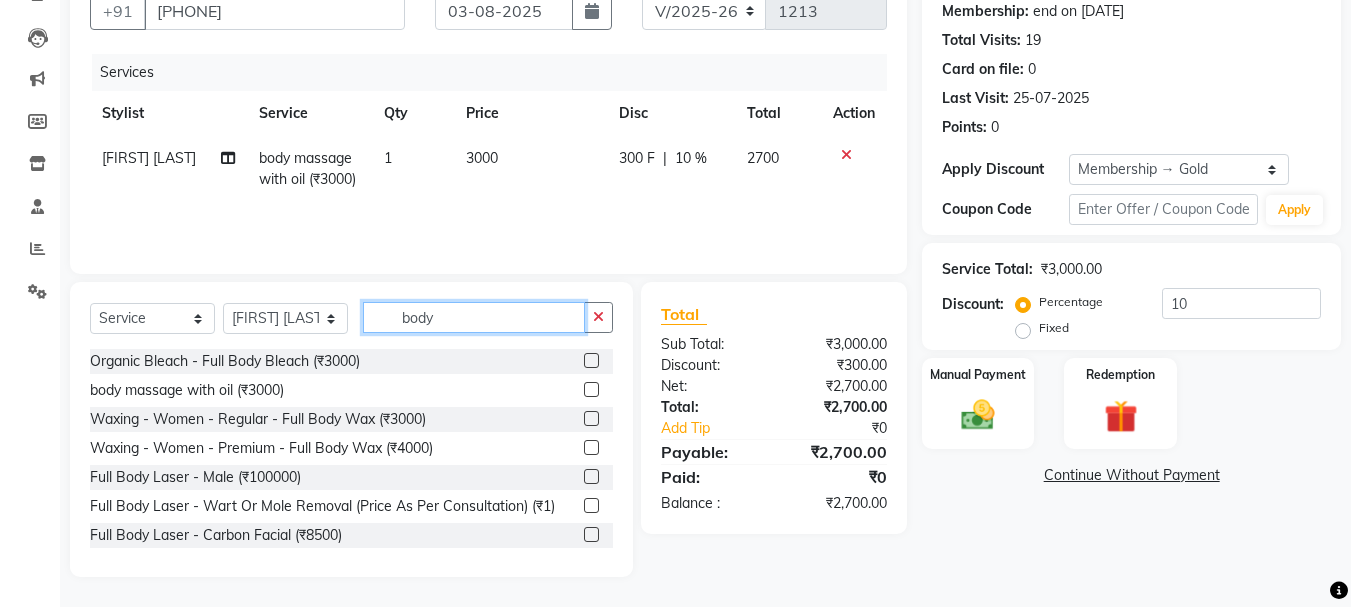 click on "body" 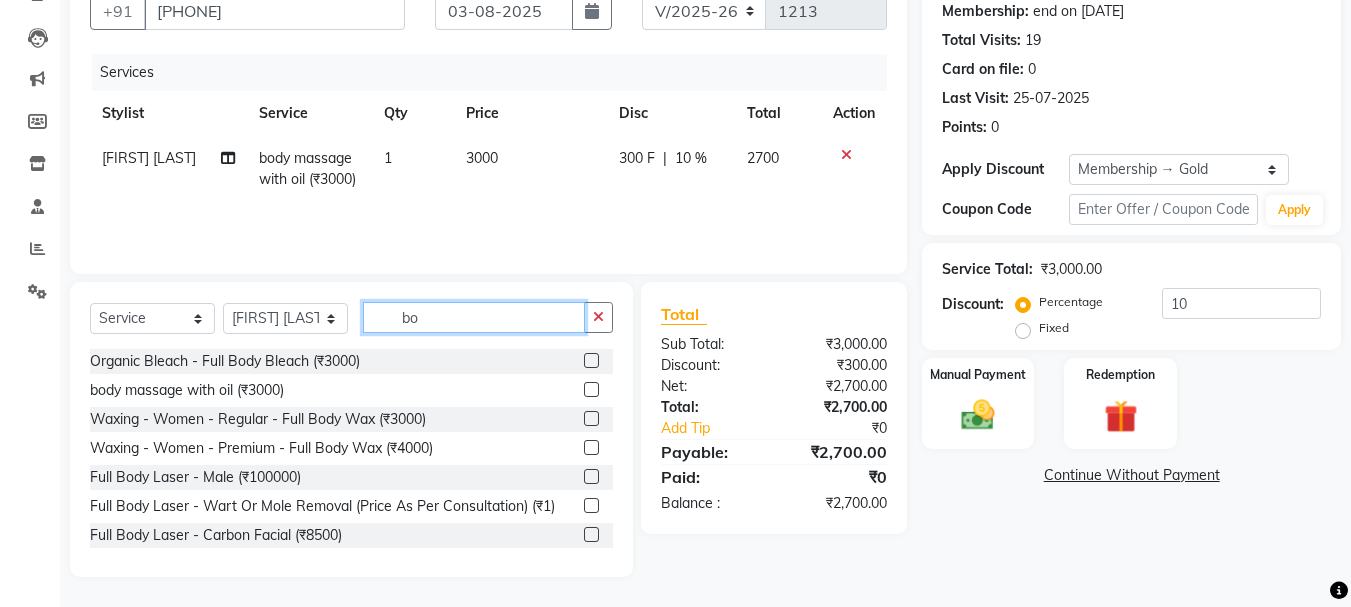 type on "b" 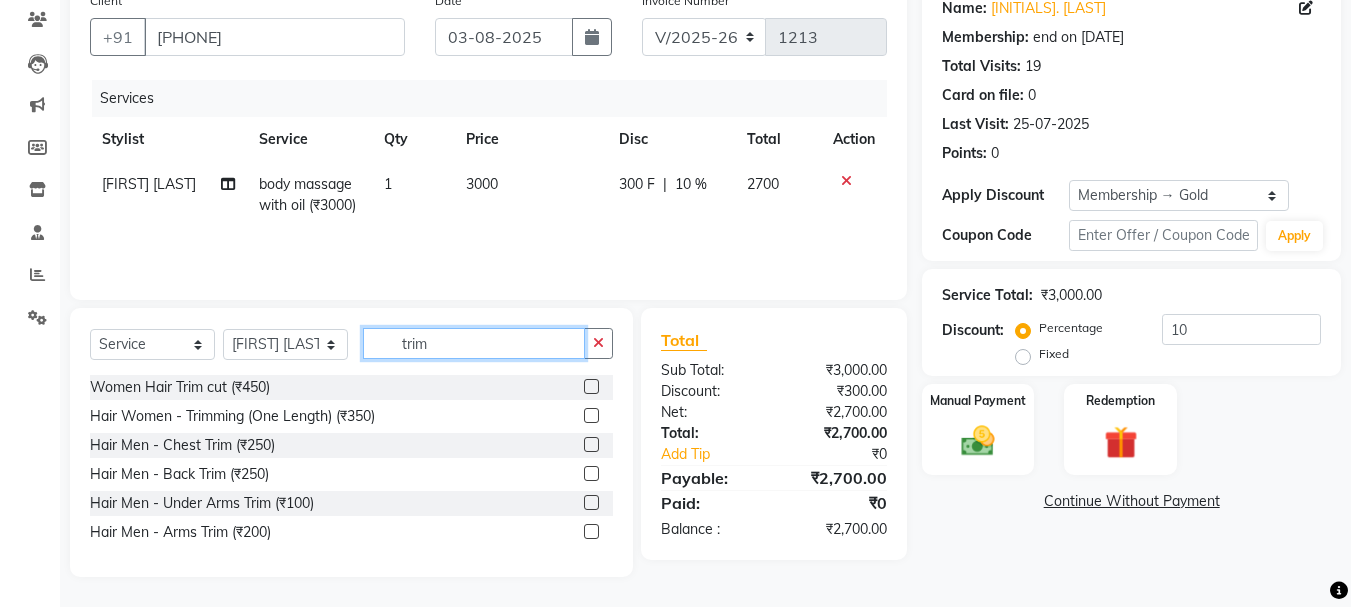 scroll, scrollTop: 168, scrollLeft: 0, axis: vertical 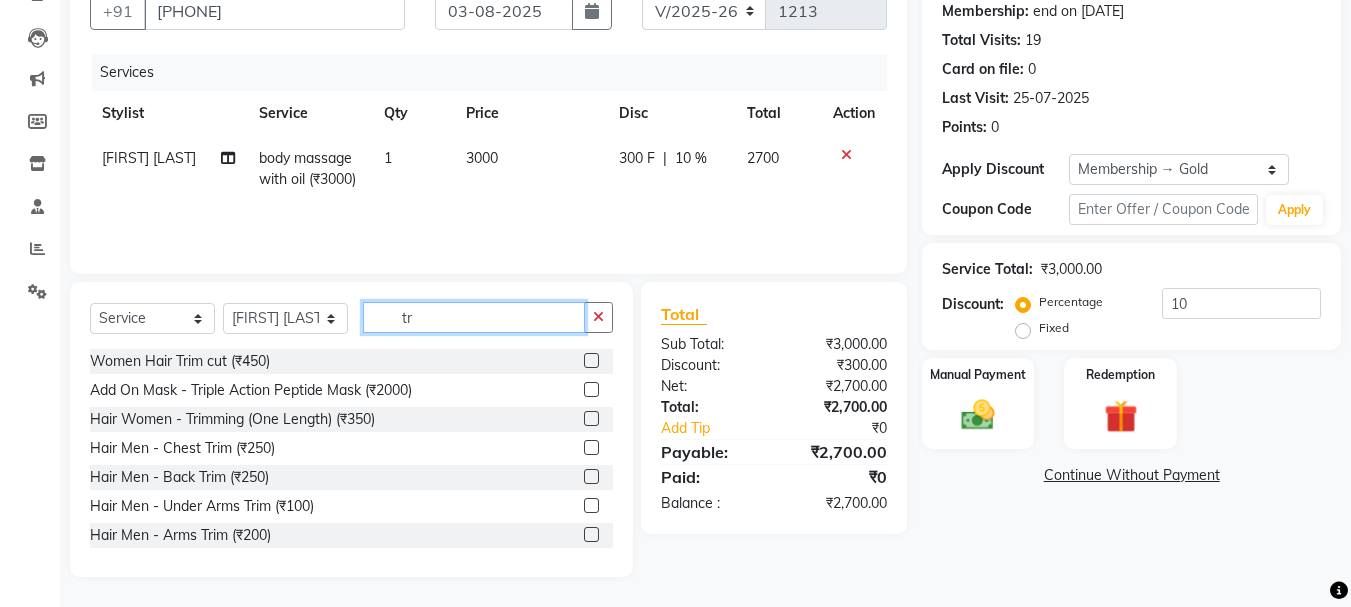 type on "t" 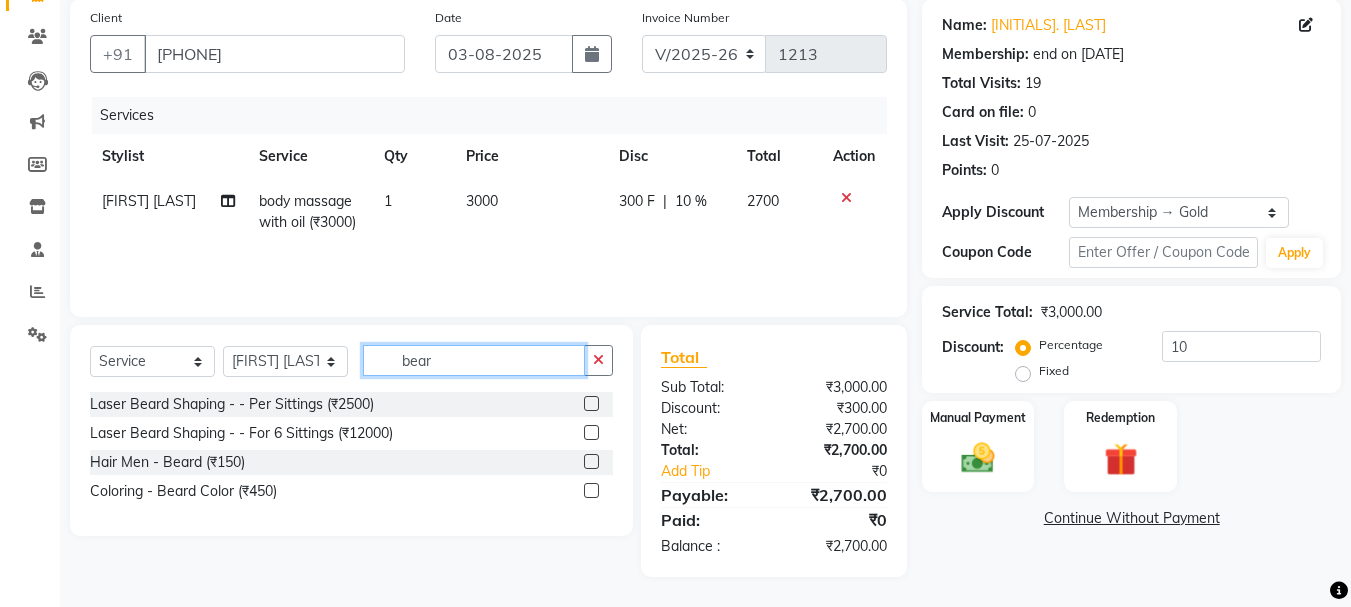 scroll, scrollTop: 151, scrollLeft: 0, axis: vertical 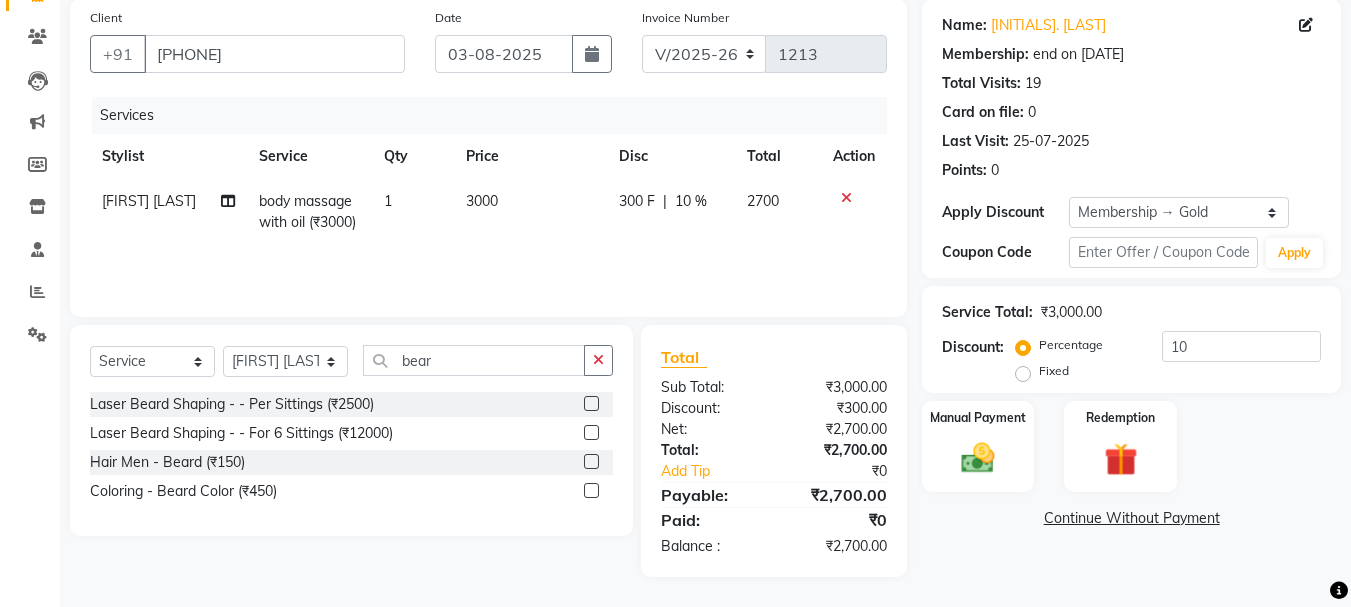click 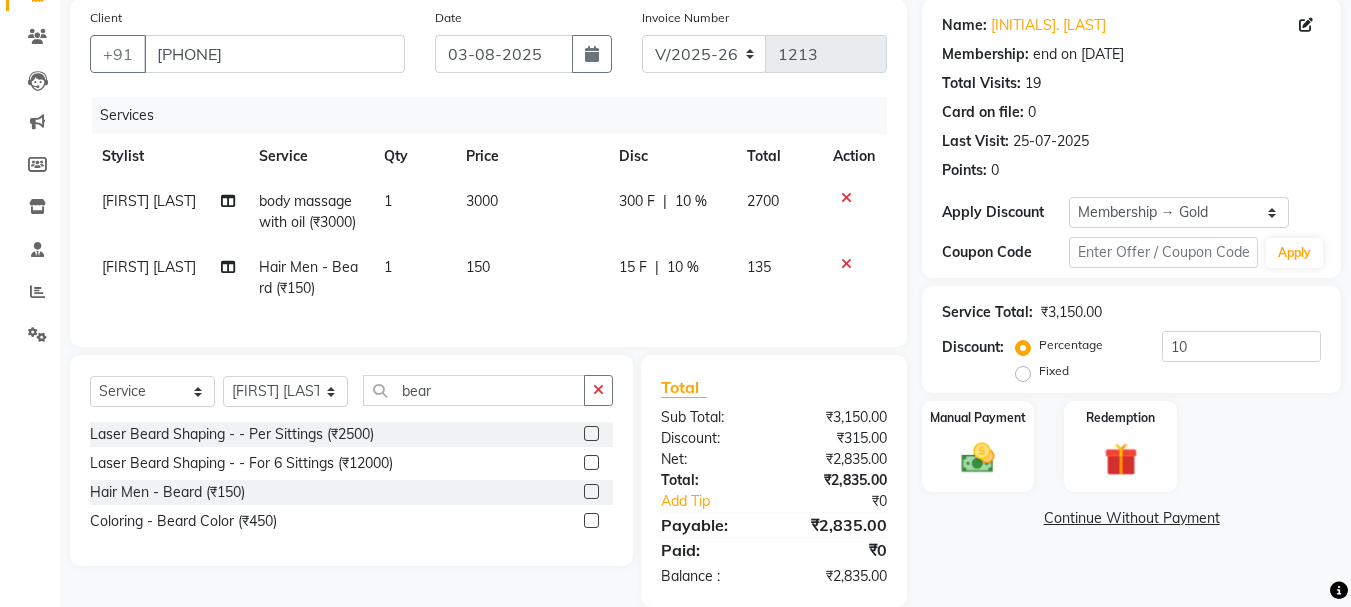 checkbox on "false" 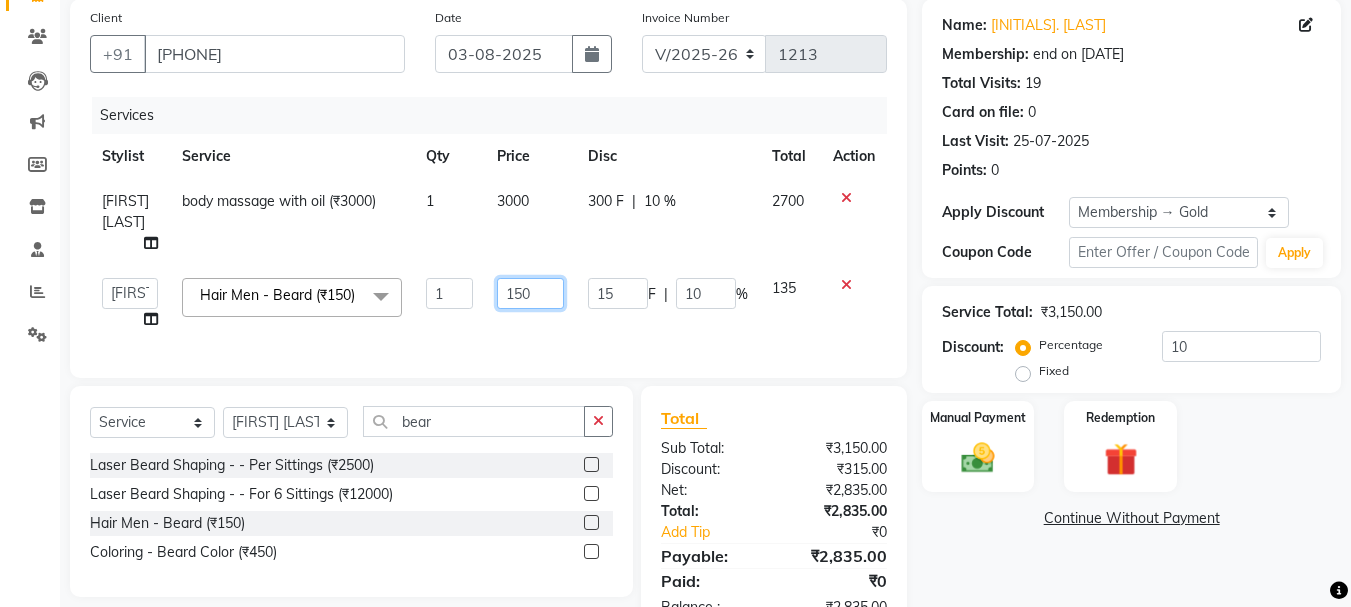 click on "150" 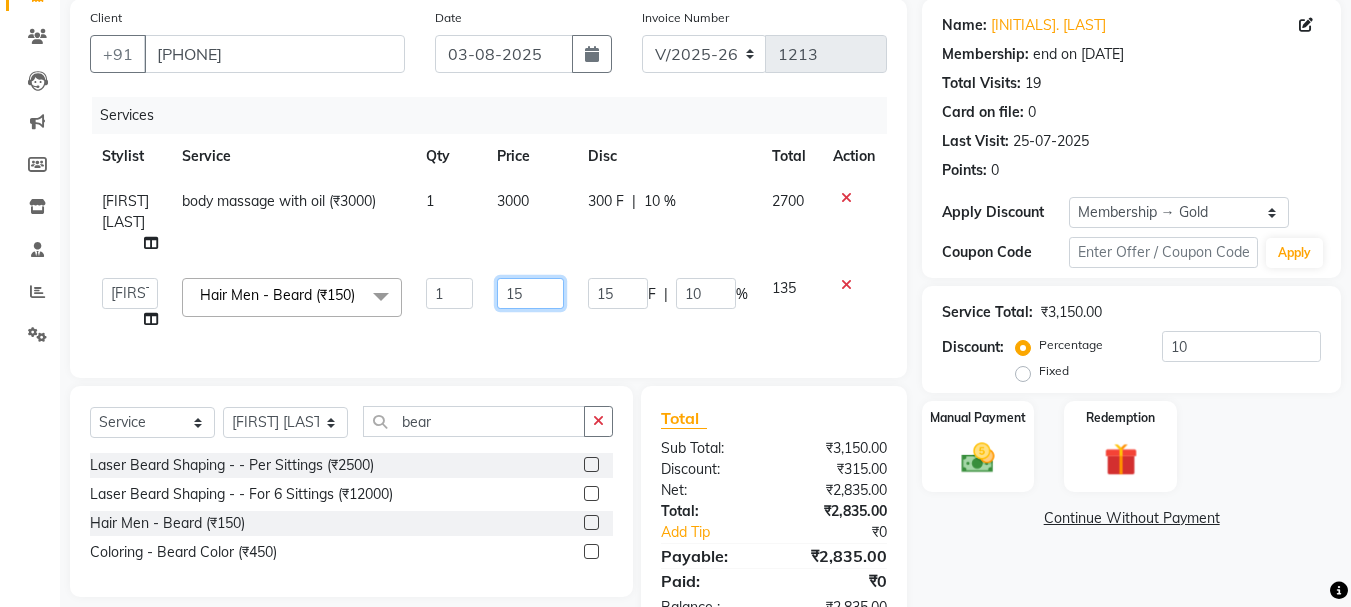 type on "1" 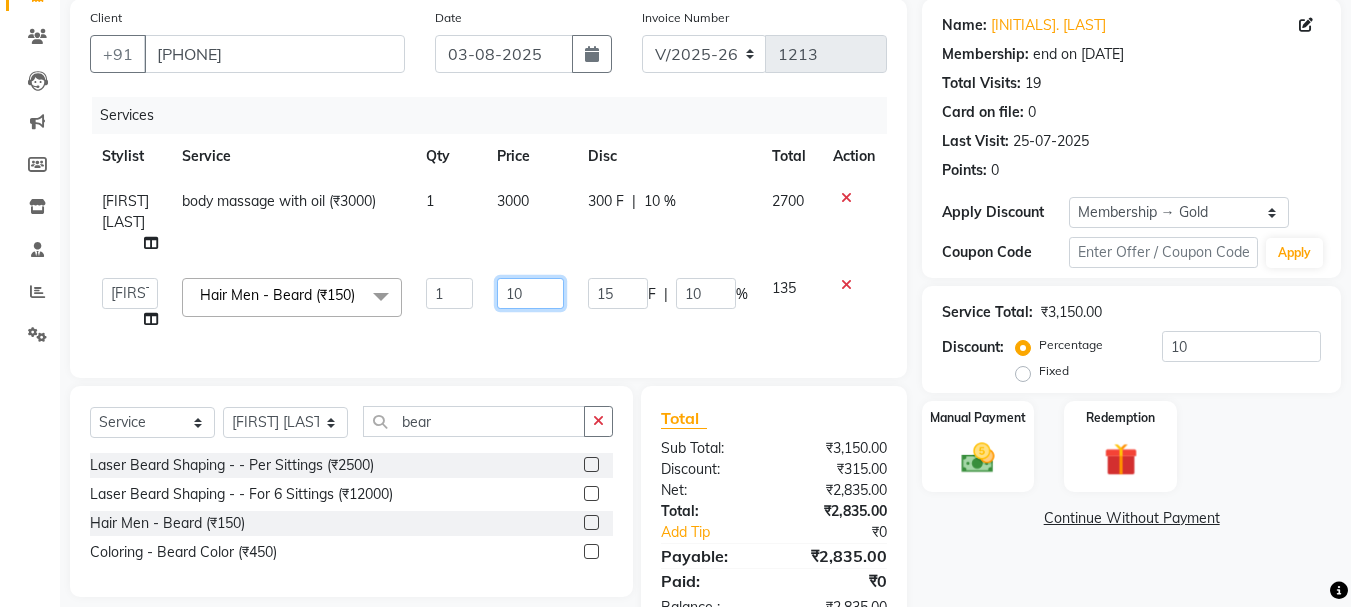 type on "100" 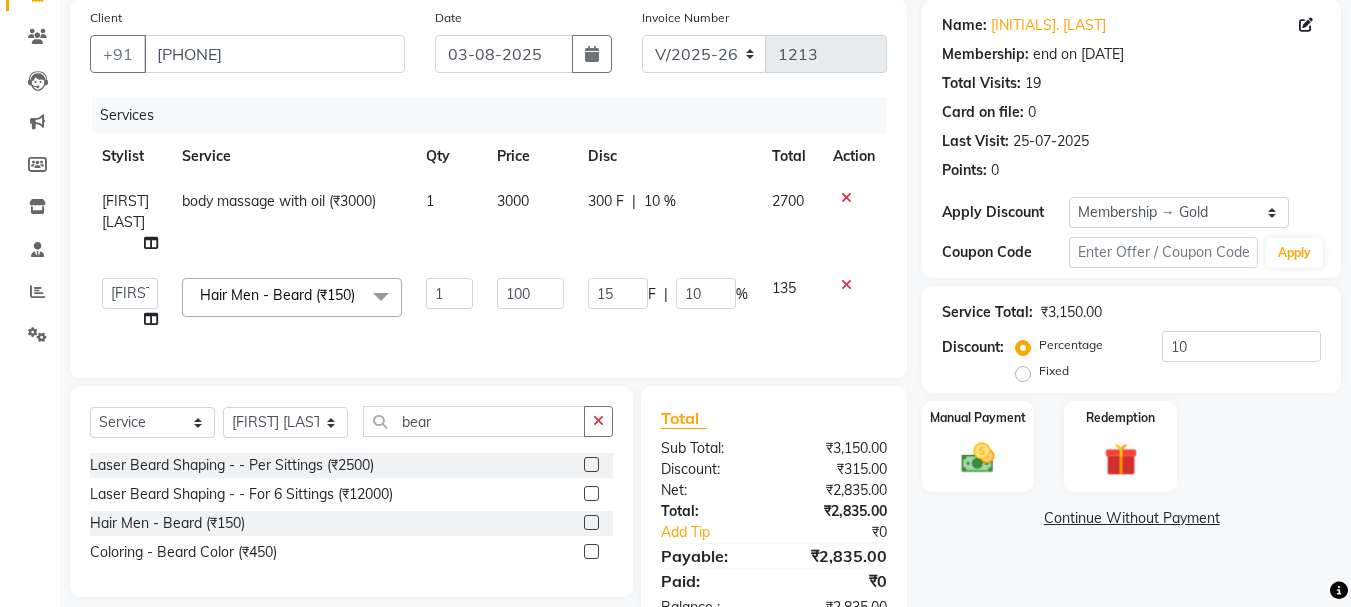 click on "Hair Men - Beard (₹150) x Organic Bleach -full Face (₹350) Organic Bleach - Neck (₹200) Organic Bleach - Stomach (₹700) Organic Bleach - Back (₹700) Organic Bleach - Arms (₹600) Organic Bleach - full Legs (₹800) Organic Bleach - Half Legs (₹550) Organic Bleach - Hands/Feet 400 (₹400) Organic Bleach - Full Body Bleach (₹3000) face de tan (₹350) neck detan (₹200) 2000 BEAUTY PACKAGE (₹2000) 1000 PACKAGE (₹1000) SMOOTHNING STARTING LENGTH (₹2000) HAIR TREATMENT PER SITING (₹2500) 7500 MEMBERSHIP (₹7500) GROOM MAKE UP (₹0) RAAGA GLOW FACIAL (₹1000) CRIMPER (₹500) NAIL PAINT FOOT POLISH (₹50) ENGAGEMENT MAKEUP (₹0) BEAUTY PACKAGE (₹3320) 3500 BEAUTY PACKAGE (₹3500) HAIR TREATMENT 1 SIITTING IS DONE AND 2 SITING IS LEFT (₹12000) 1500 package (₹1500) 1400 PACKAGE (₹1400) 1 100" 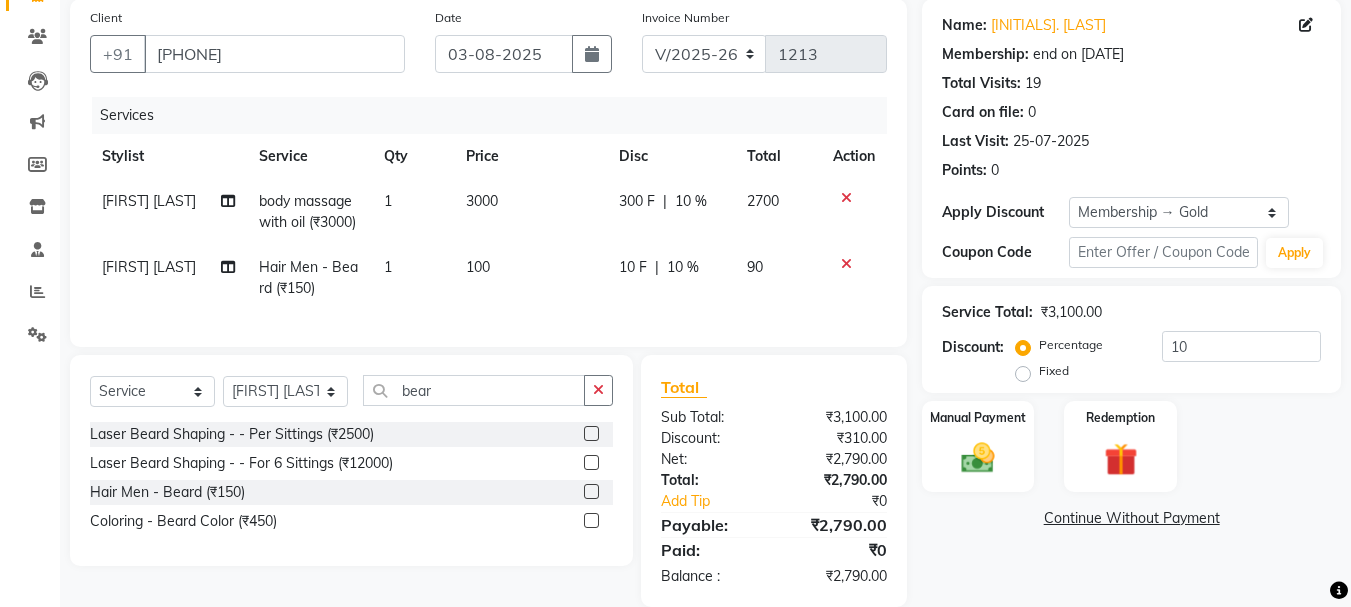 click on "3000" 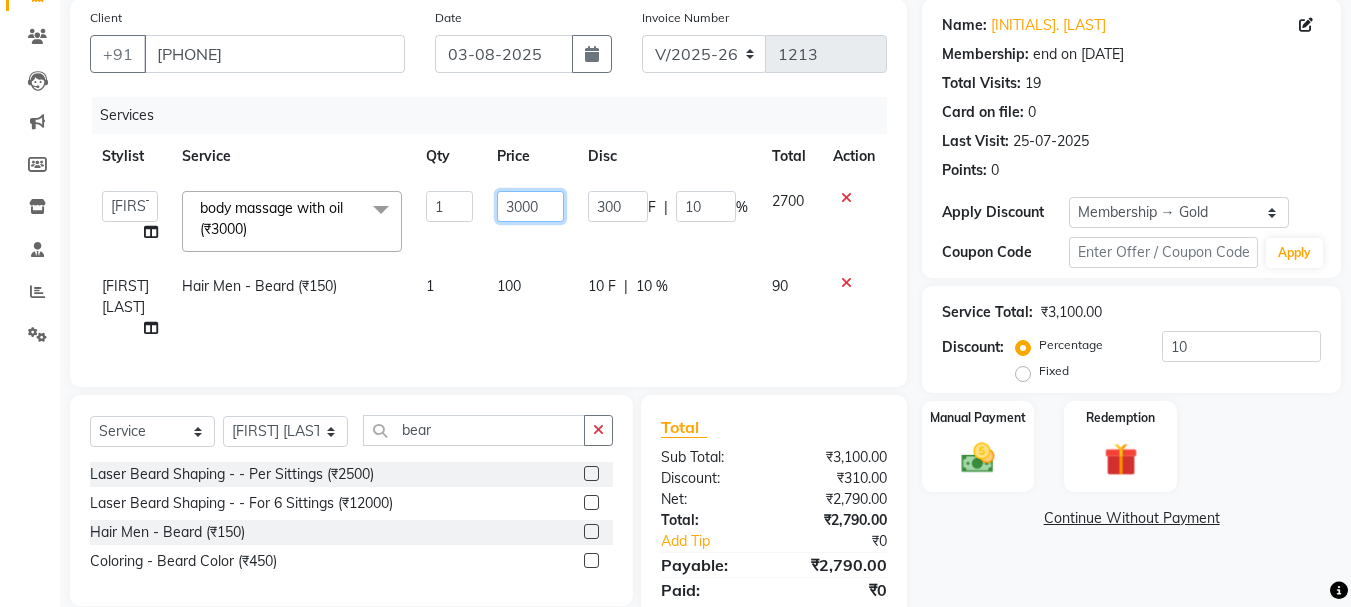 click on "3000" 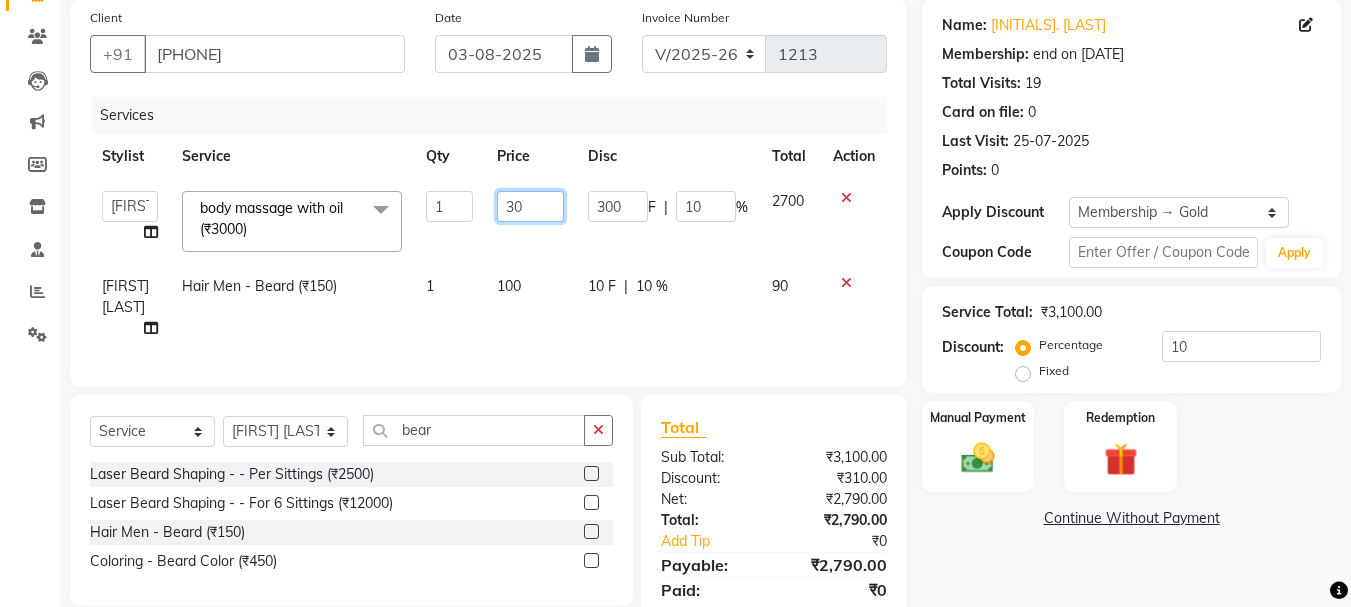 type on "3" 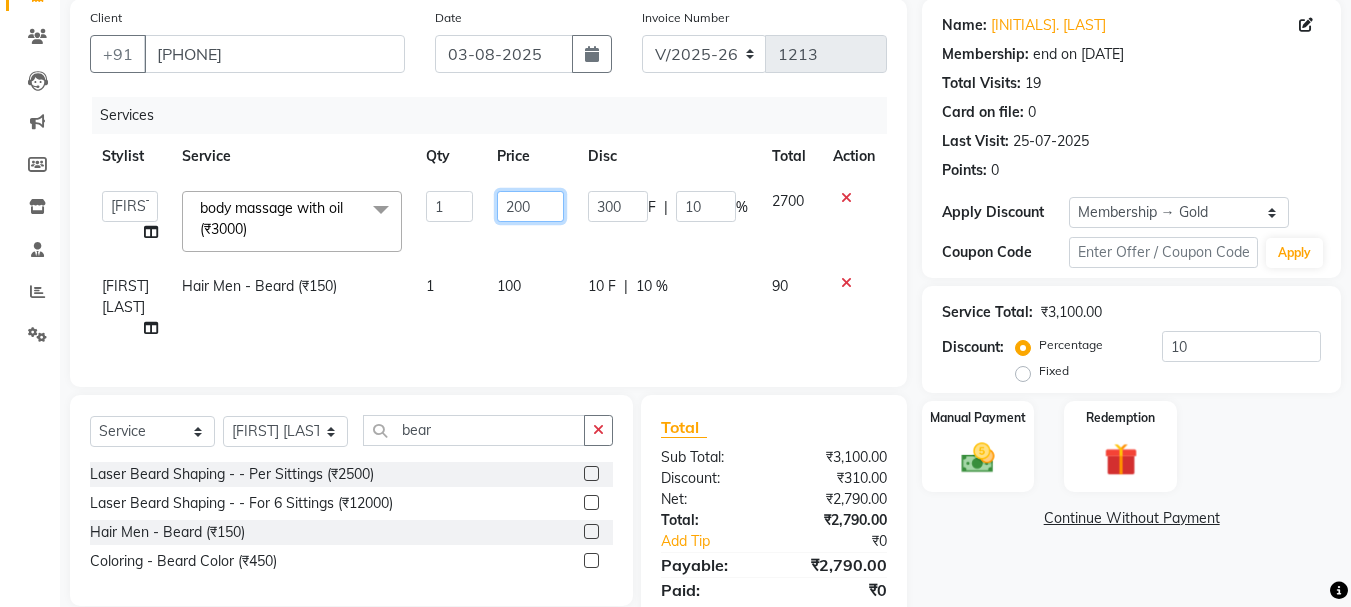 type on "2000" 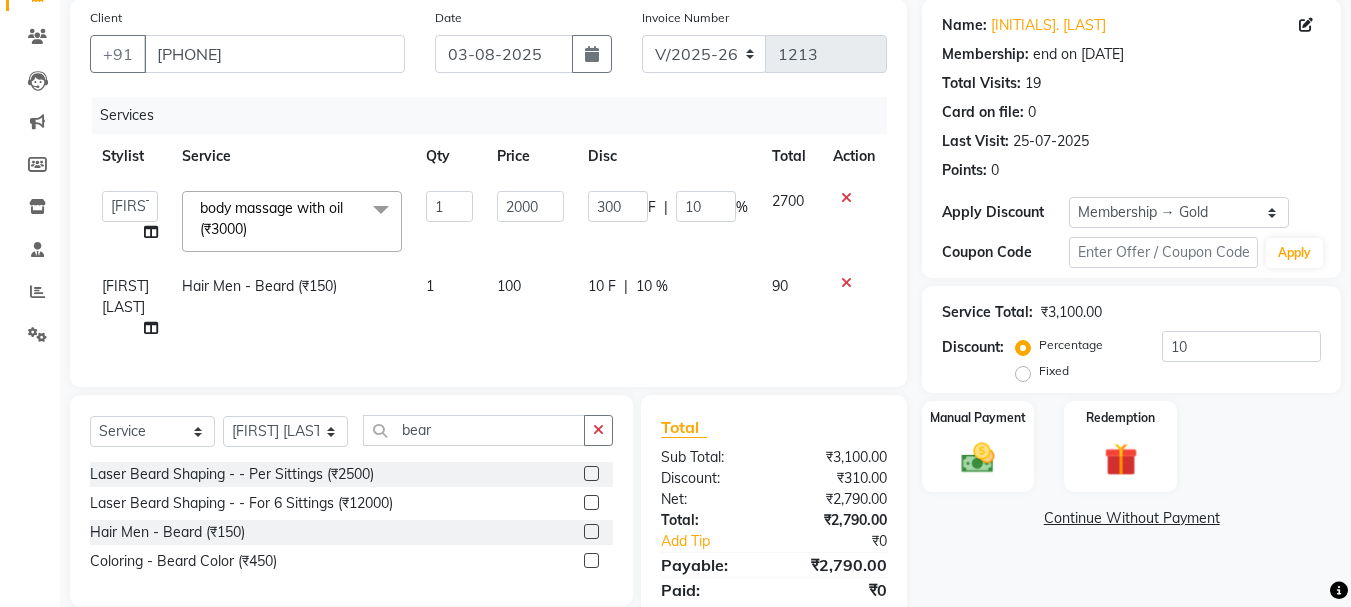 click on "Select Stylist [NAME] [NAME] [NAME] [NAME] [NAME] [NAME] [NAME] [NAME] [NAME] [NAME] [NAME] [NAME] [NAME] bear Laser Beard Shaping - - Per Sittings (₹2500) Laser Beard Shaping - - For 6 Sittings (₹12000) Hair Men - Beard (₹150) Coloring - Beard Color (₹450)" 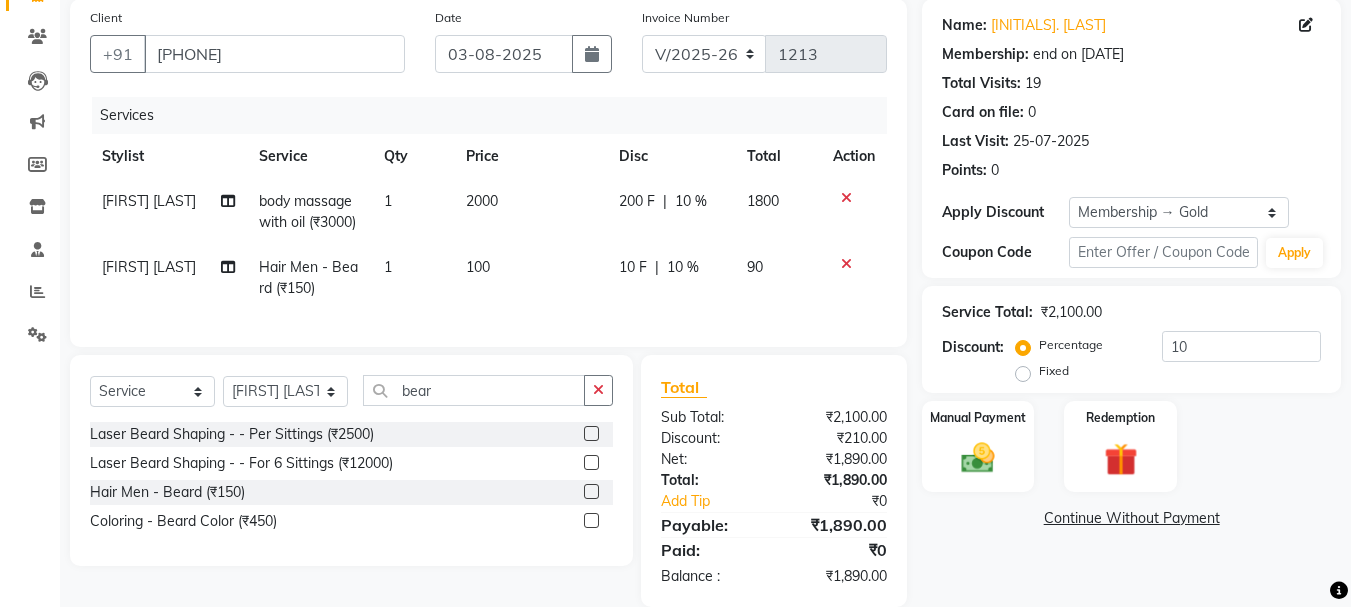 click on "[FIRST] [LAST]" 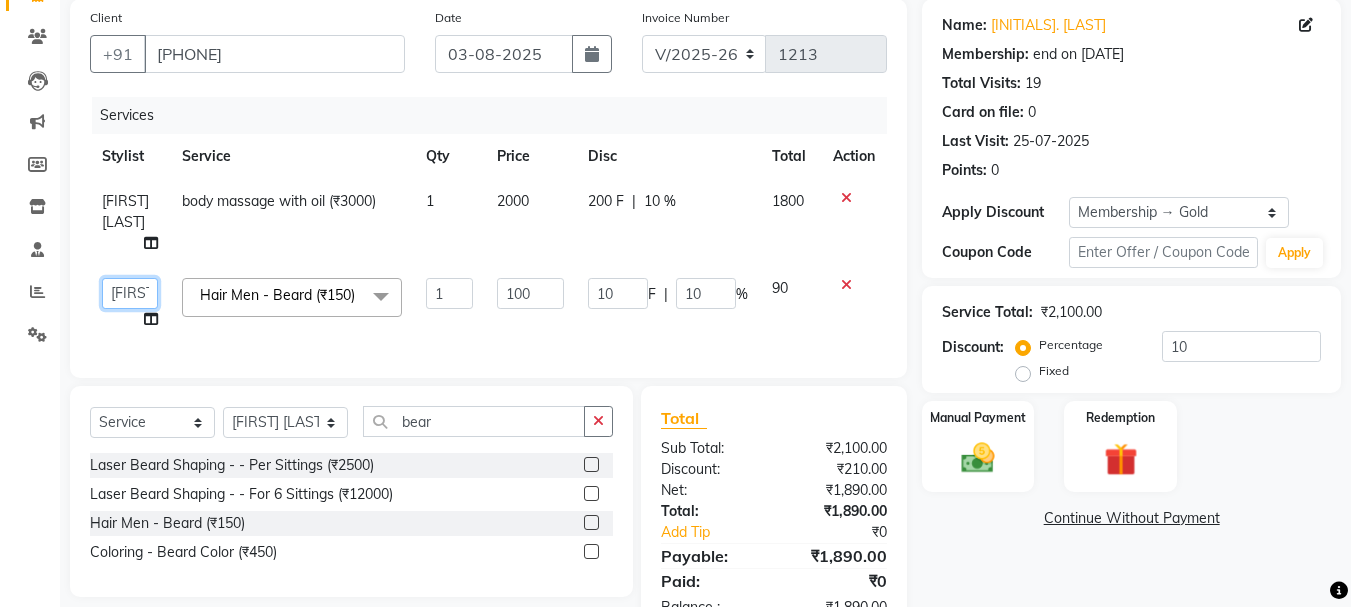 click on "Select [NAME] [NAME] [NAME] [NAME] [NAME] [NAME] [NAME] [NAME] [NAME] [NAME] [NAME] [NAME] [NAME]" 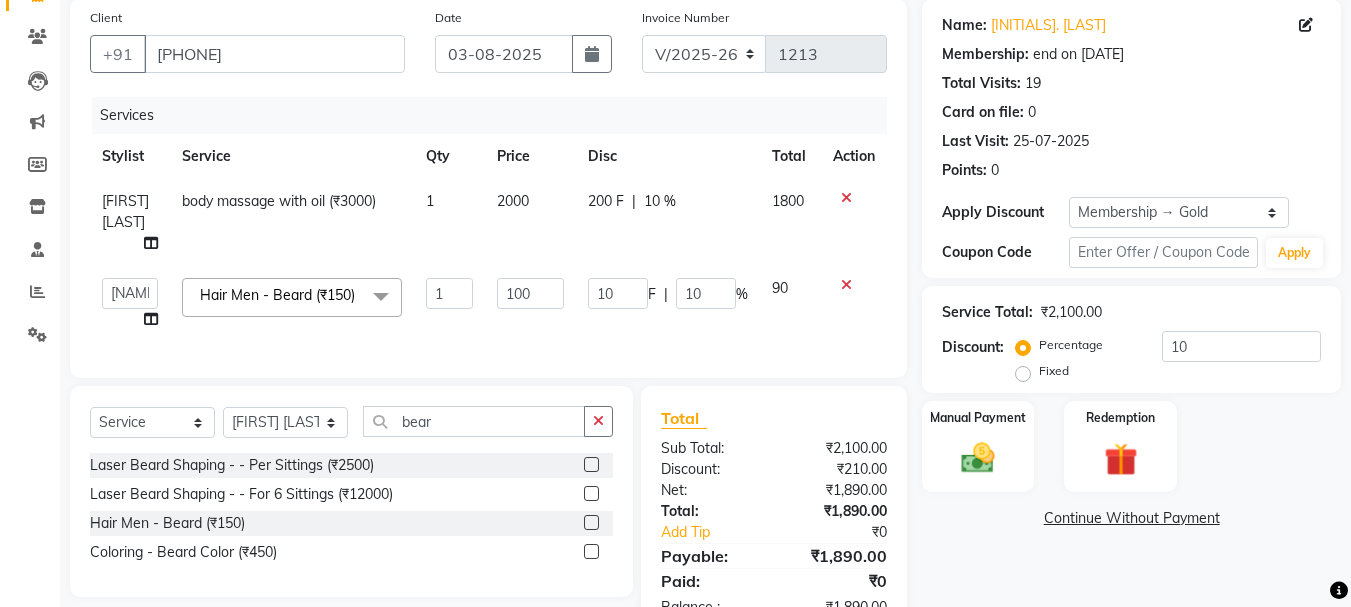 select on "68912" 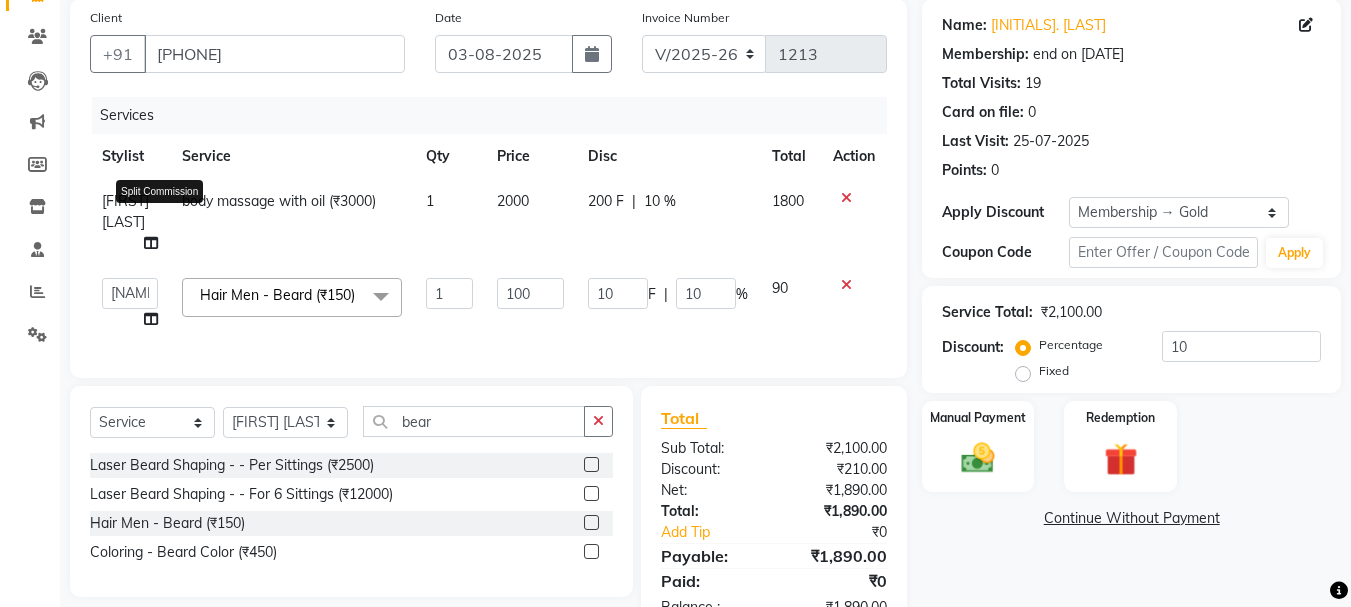click 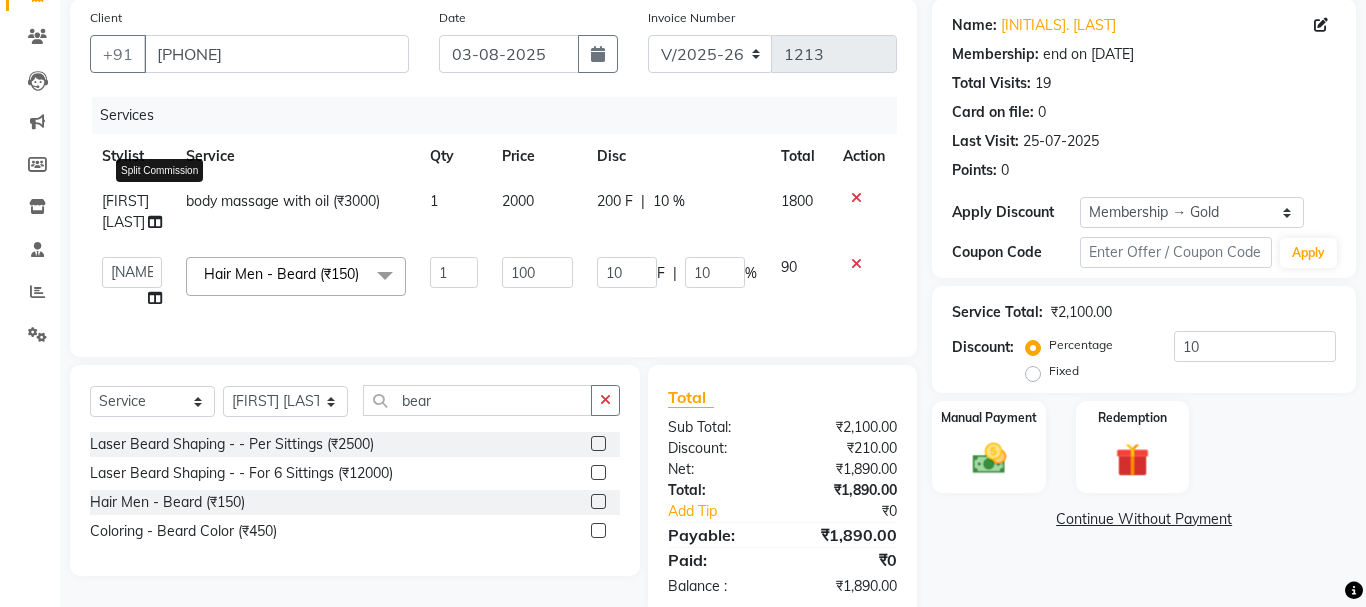 select on "64341" 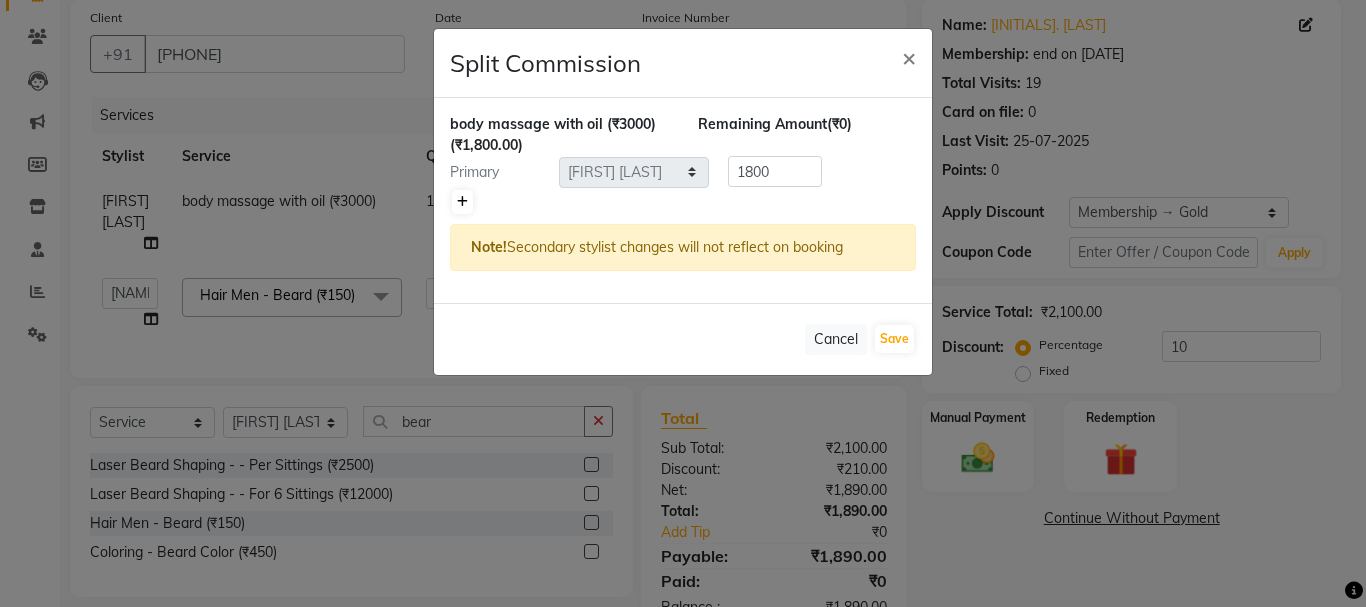 click 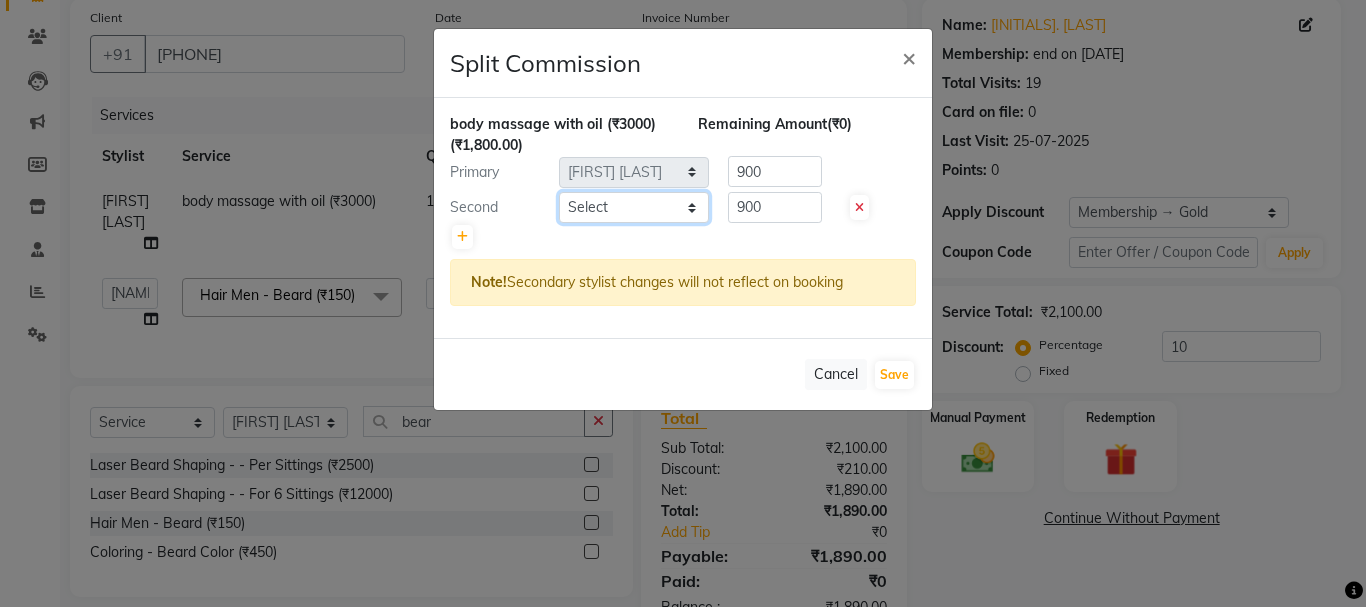 click on "Select [NAME] [NAME] [NAME] [NAME] [NAME] [NAME] [NAME] [NAME] [NAME] [NAME] [NAME] [NAME] [NAME]" 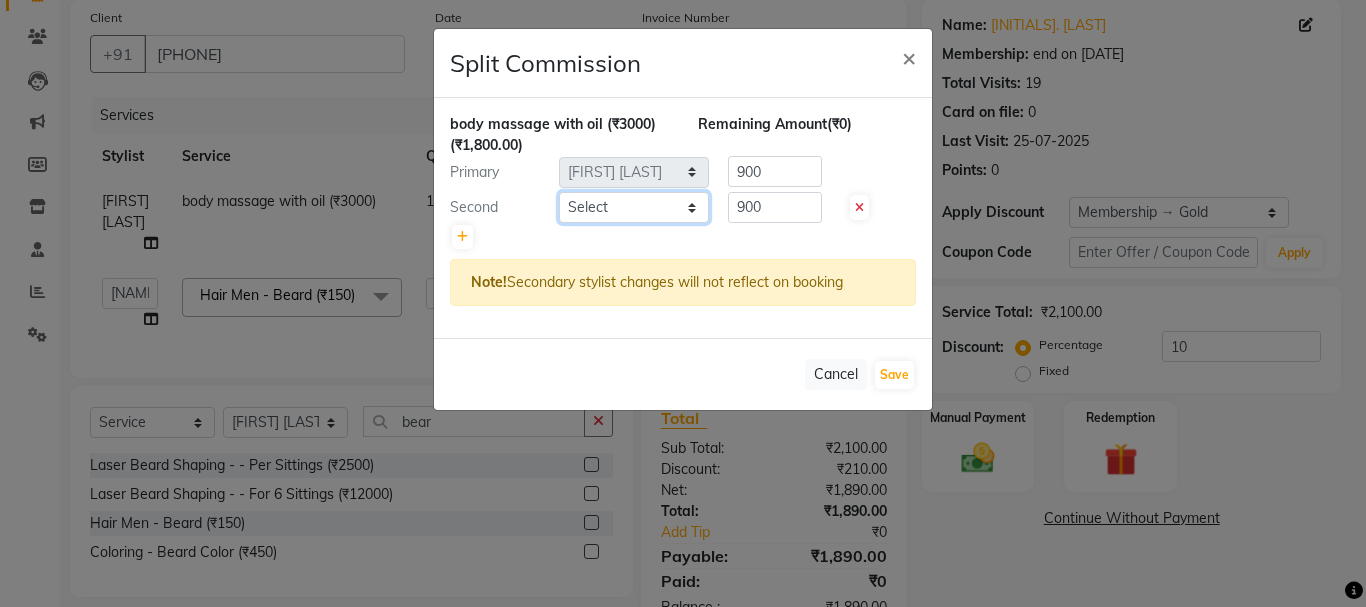 select on "64442" 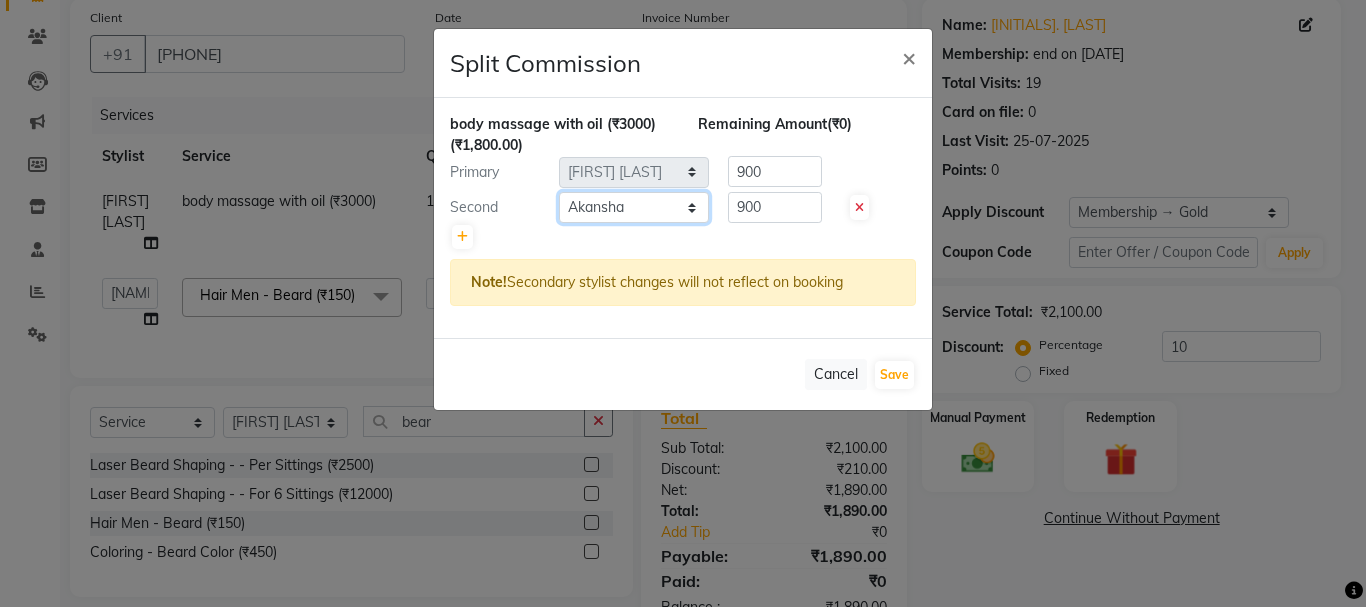 click on "Select [NAME] [NAME] [NAME] [NAME] [NAME] [NAME] [NAME] [NAME] [NAME] [NAME] [NAME] [NAME] [NAME]" 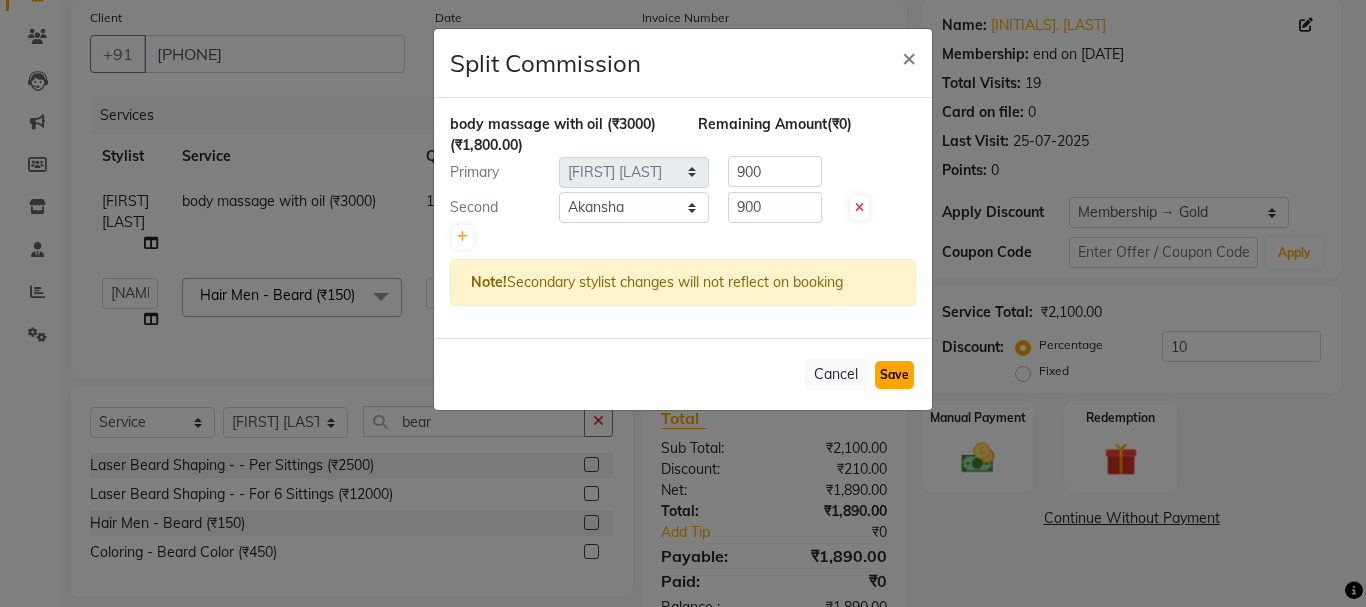 click on "Save" 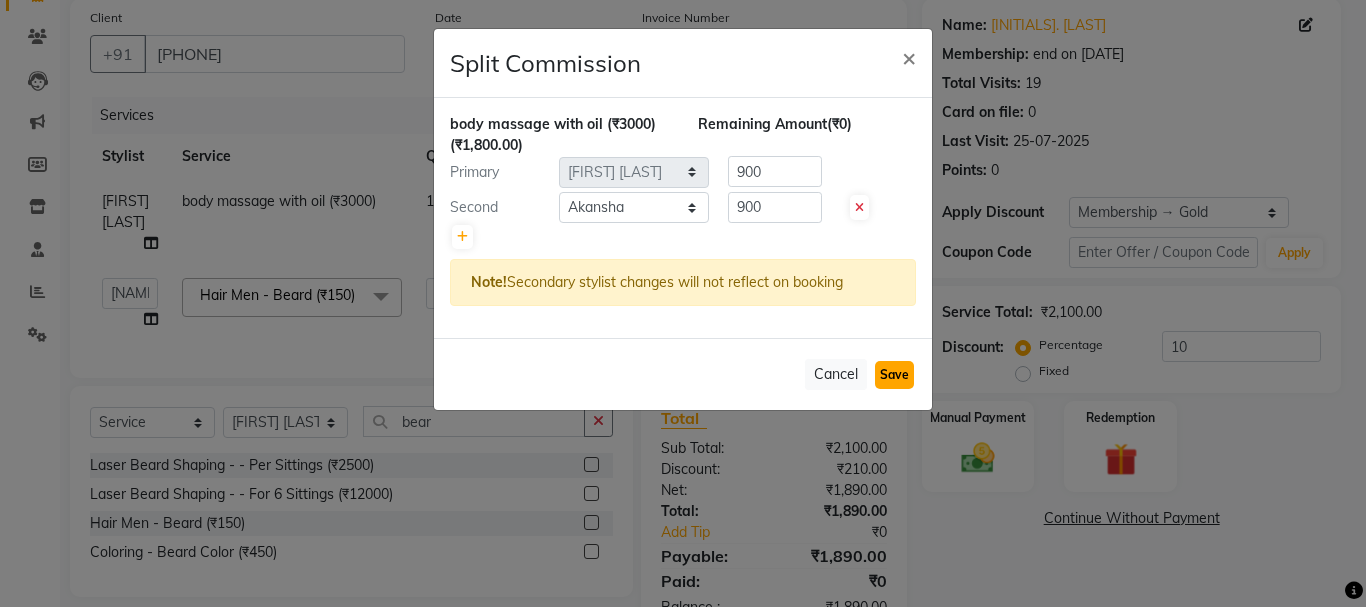 select on "Select" 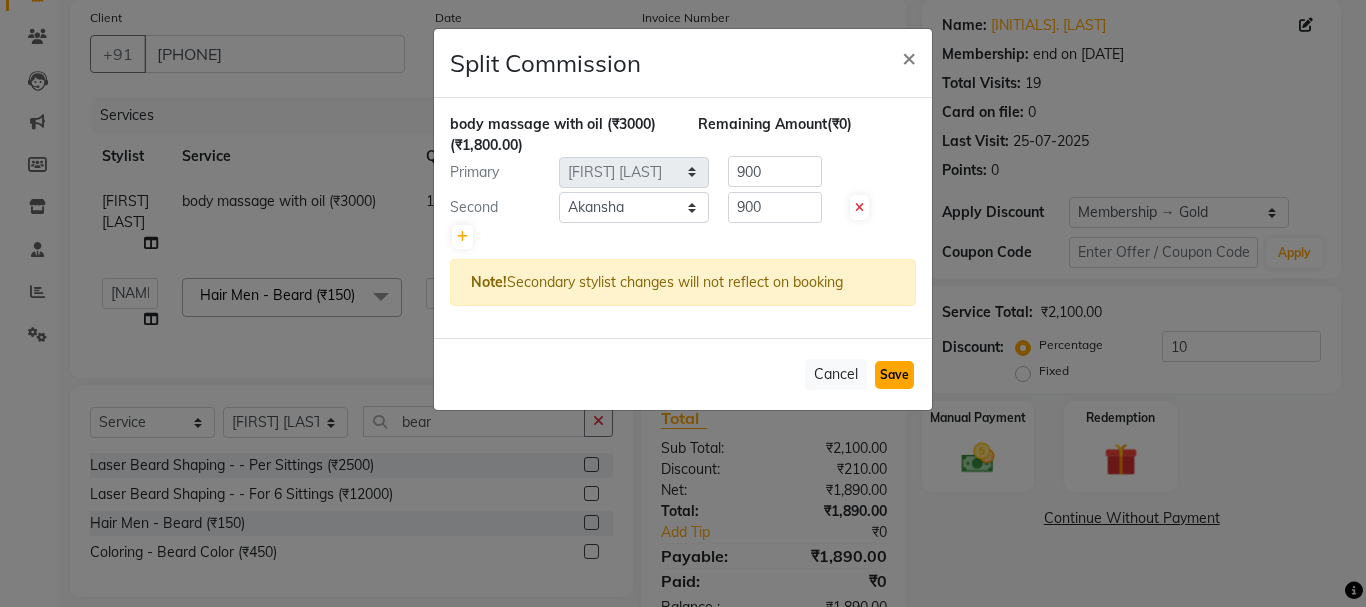 type 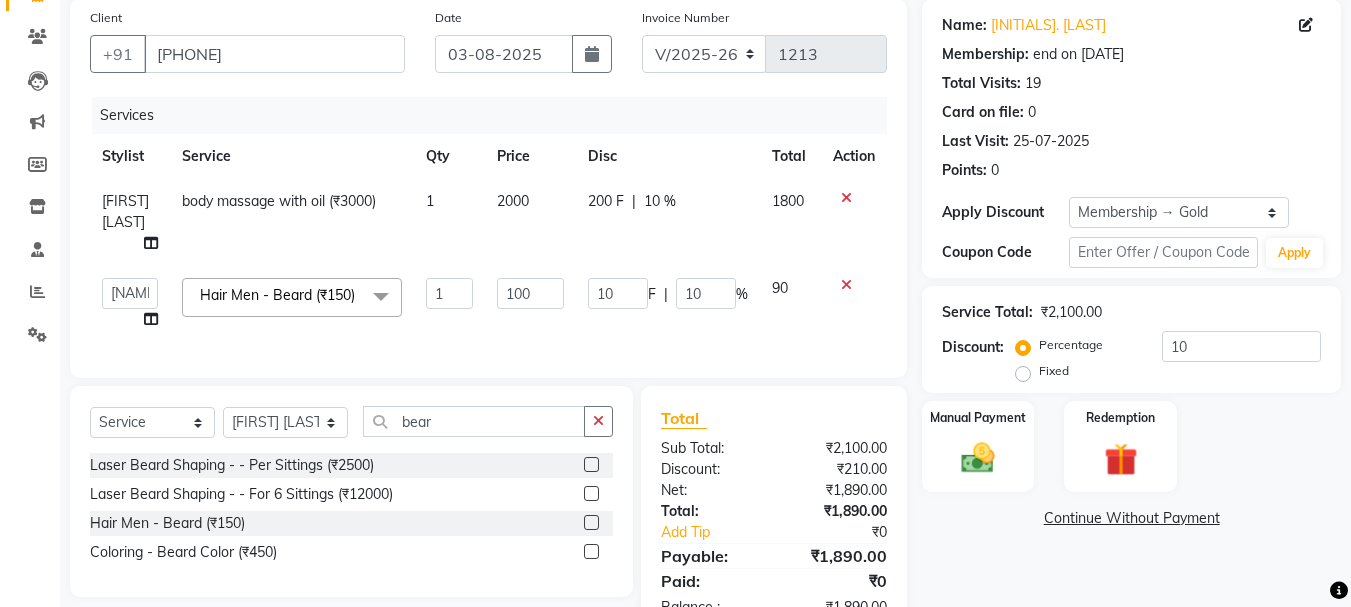 click on "Name: [INITIALS]. [LAST] Membership: end on [DATE] Total Visits: 19 Card on file: 0 Last Visit: 25-07-2025 Points: 0 Apply Discount Select Membership → Gold Loyalty → Loyality level 1 Coupon Code Apply Service Total: ₹2,100.00 Discount: Percentage Fixed 10 Manual Payment Redemption Continue Without Payment" 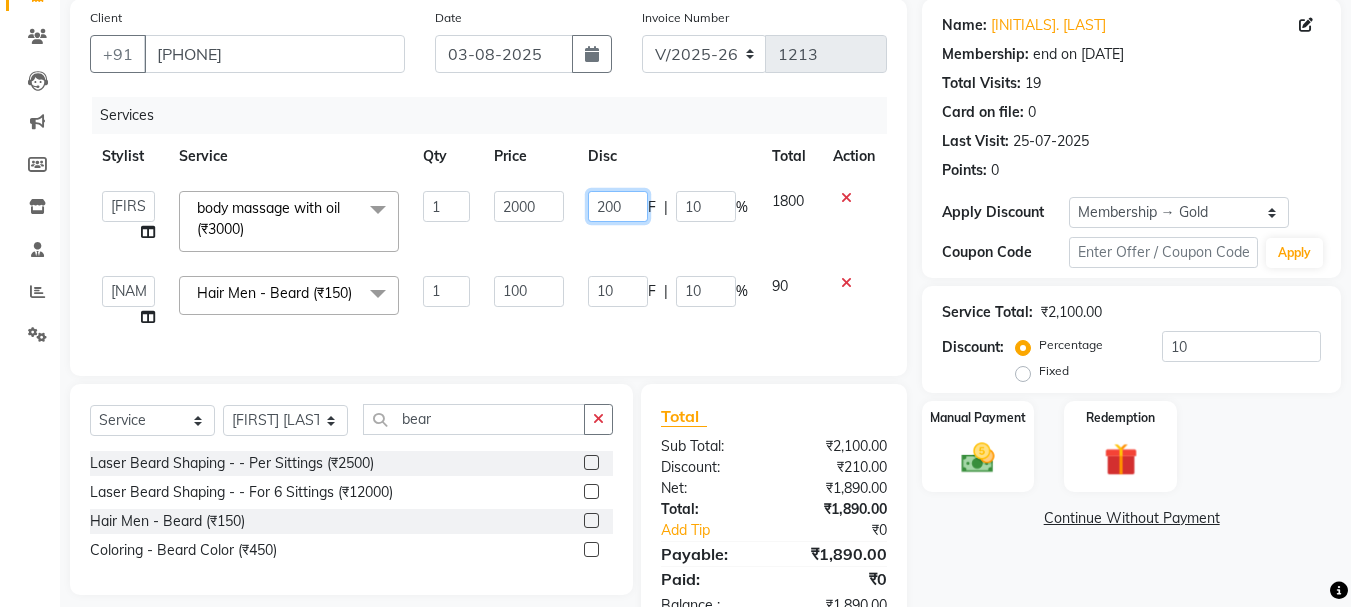 click on "200" 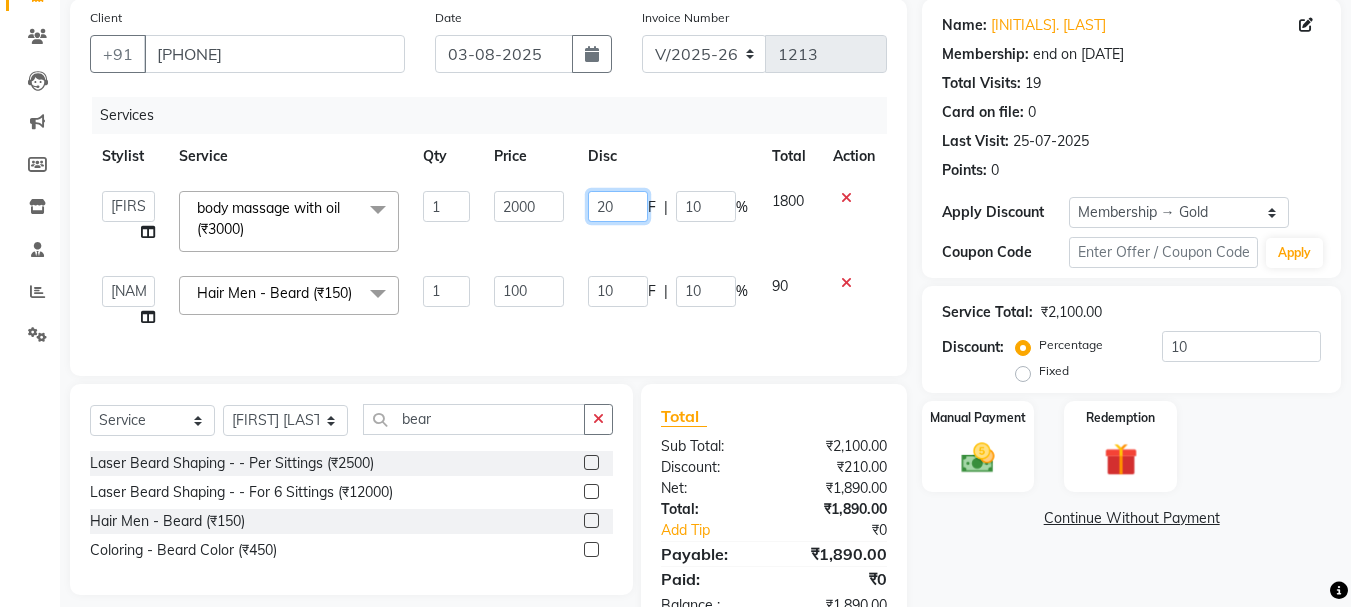 type on "2" 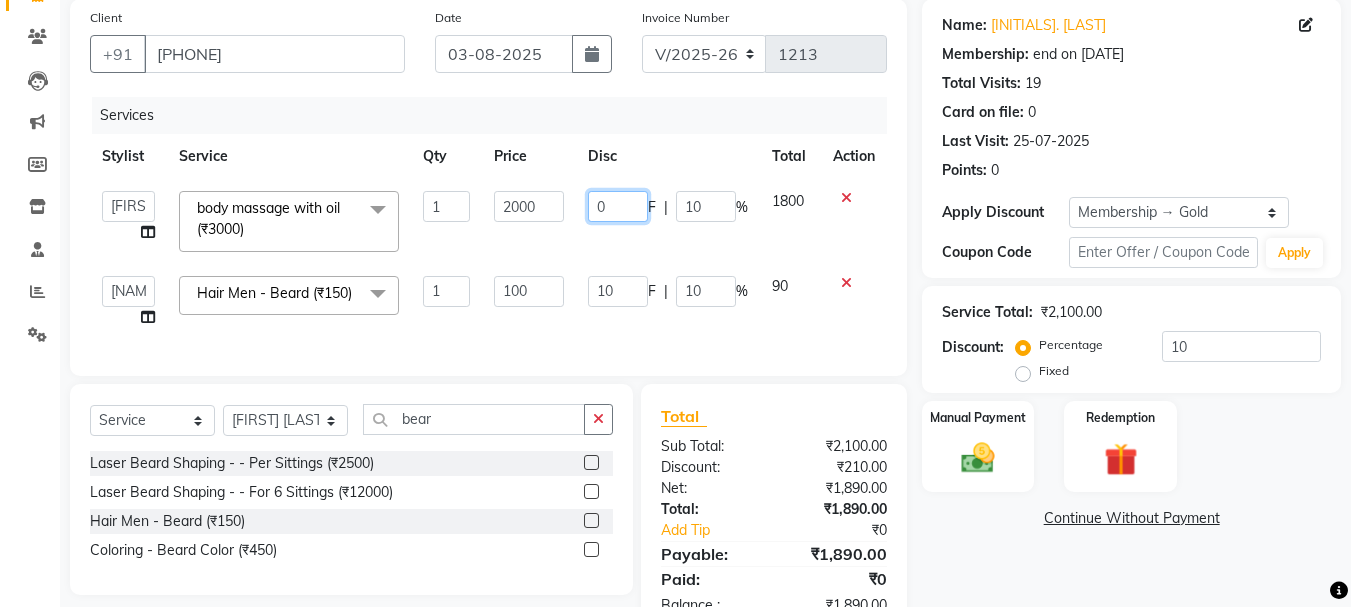 type on "00" 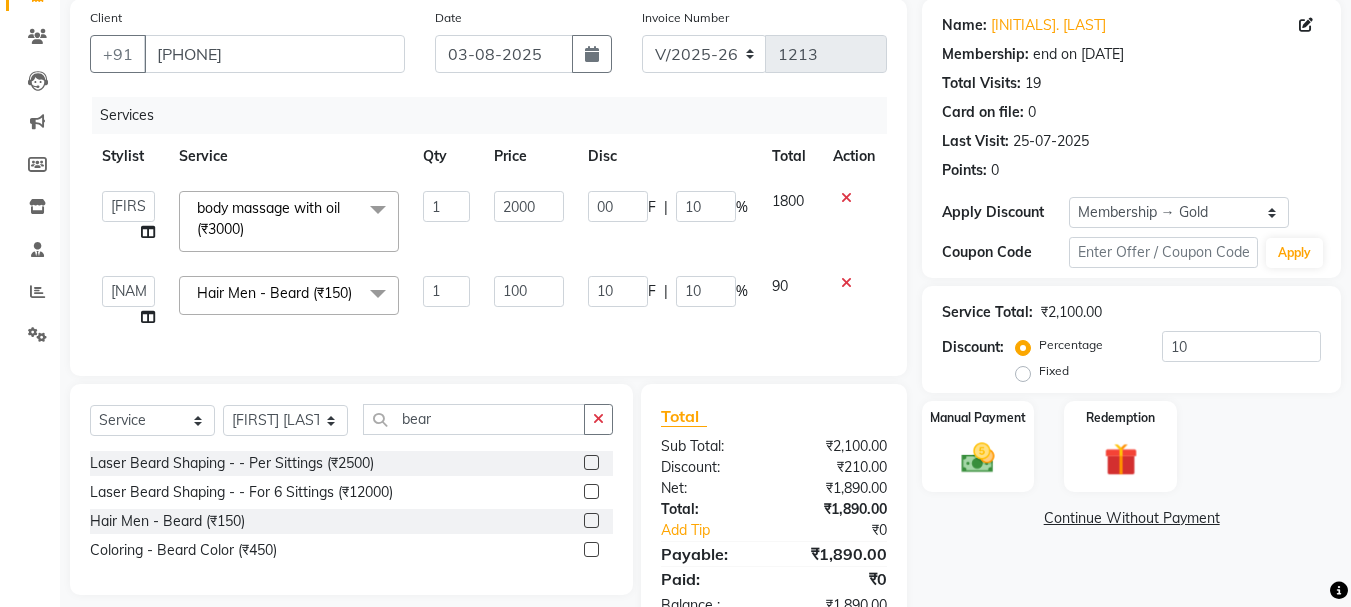 click on "00 F | 10 %" 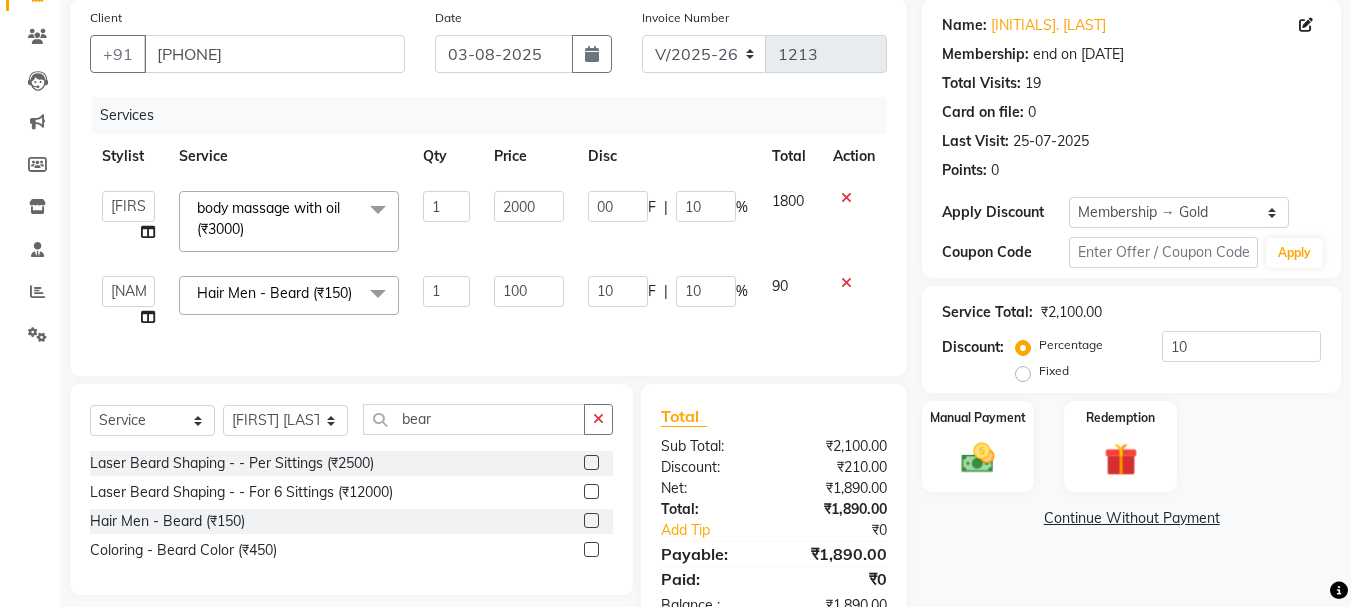 select on "64341" 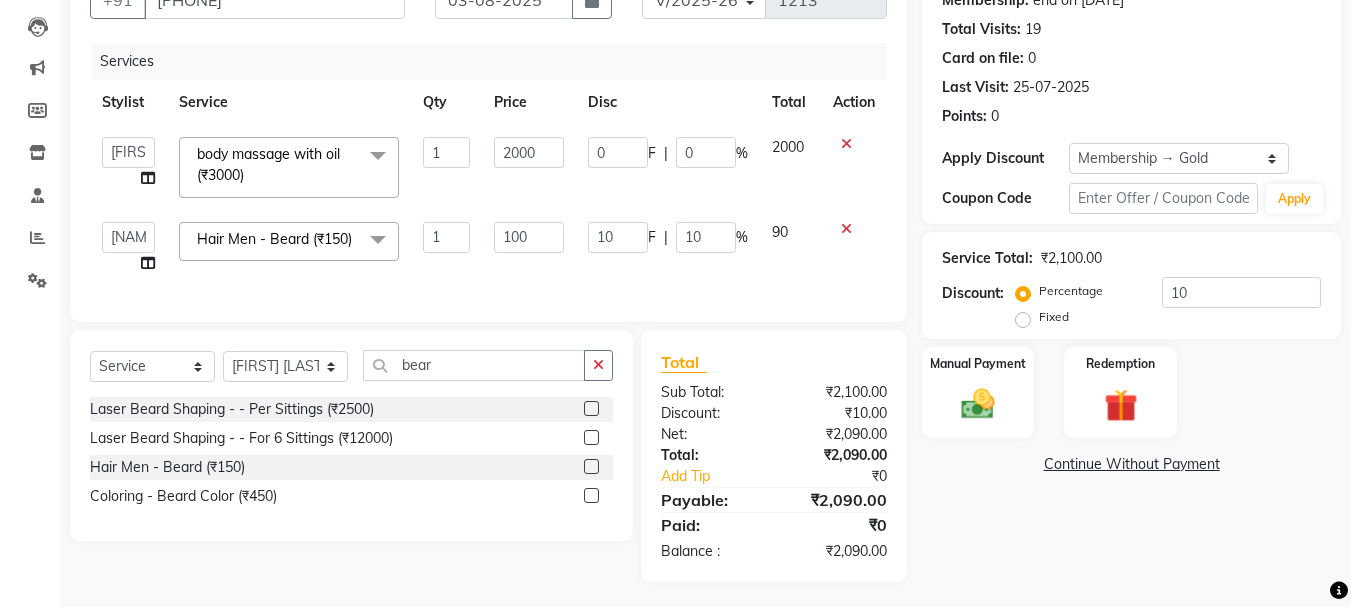 scroll, scrollTop: 234, scrollLeft: 0, axis: vertical 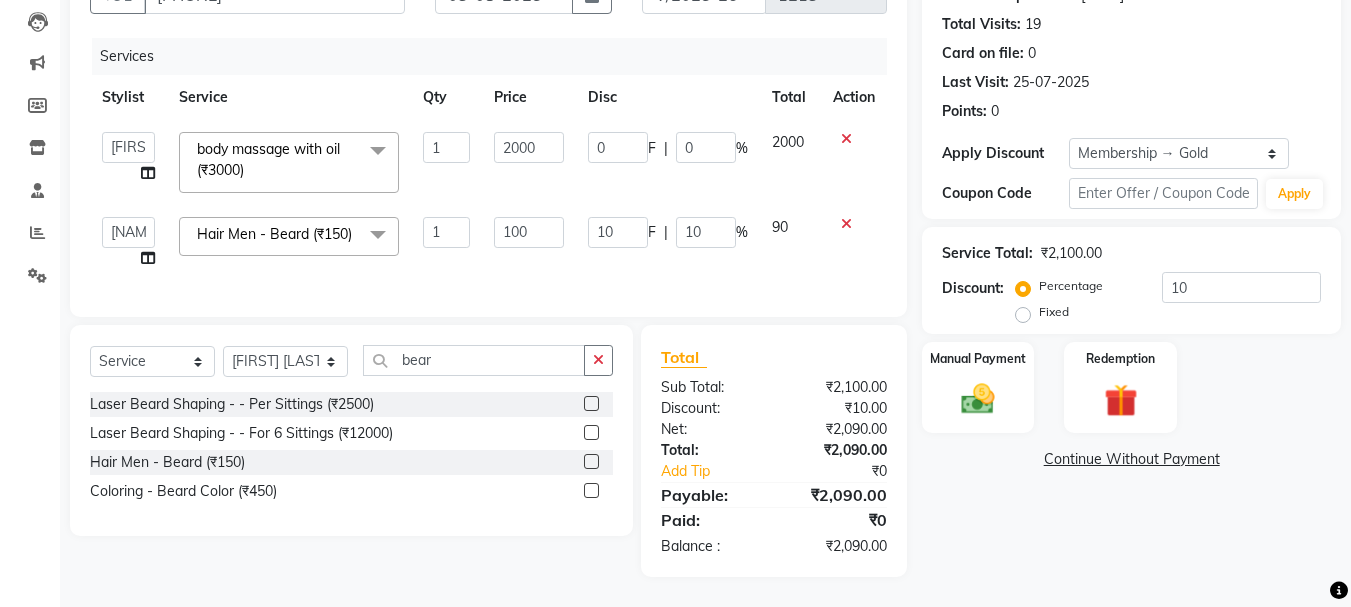 click on "Name: [INITIALS]. [LAST] Membership: end on [DATE] Total Visits: 19 Card on file: 0 Last Visit: 25-07-2025 Points: 0 Apply Discount Select Membership → Gold Loyalty → Loyality level 1 Coupon Code Apply Service Total: ₹2,100.00 Discount: Percentage Fixed 10 Manual Payment Redemption Continue Without Payment" 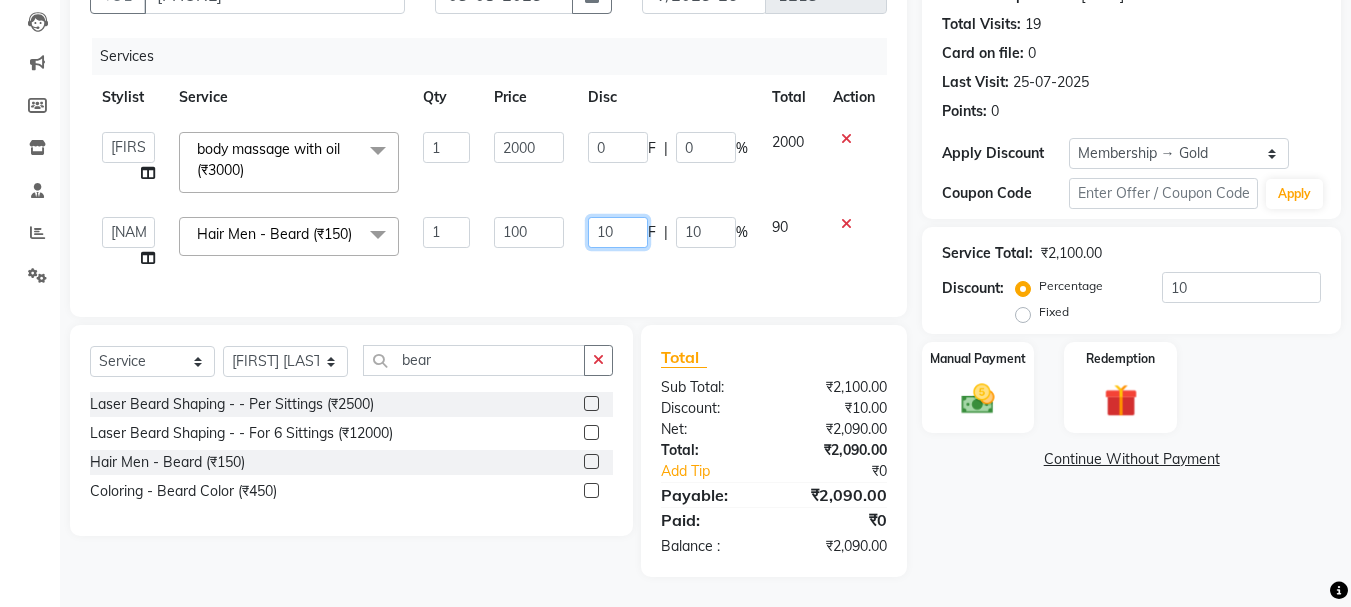 click on "10" 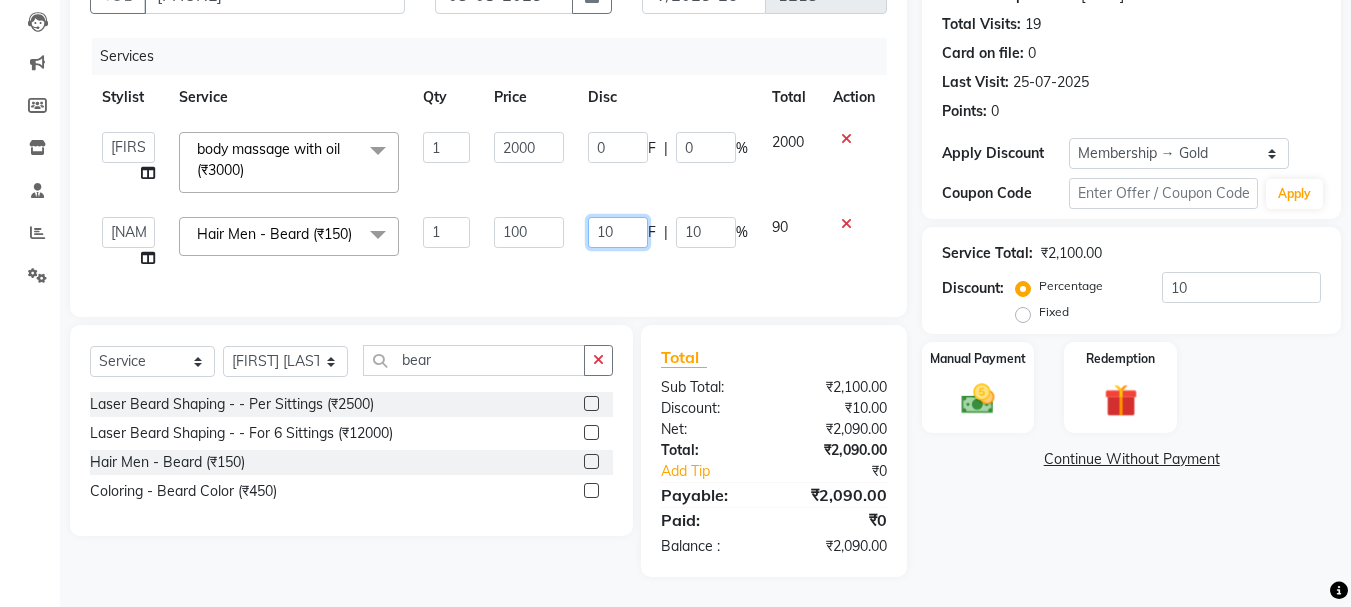 type on "1" 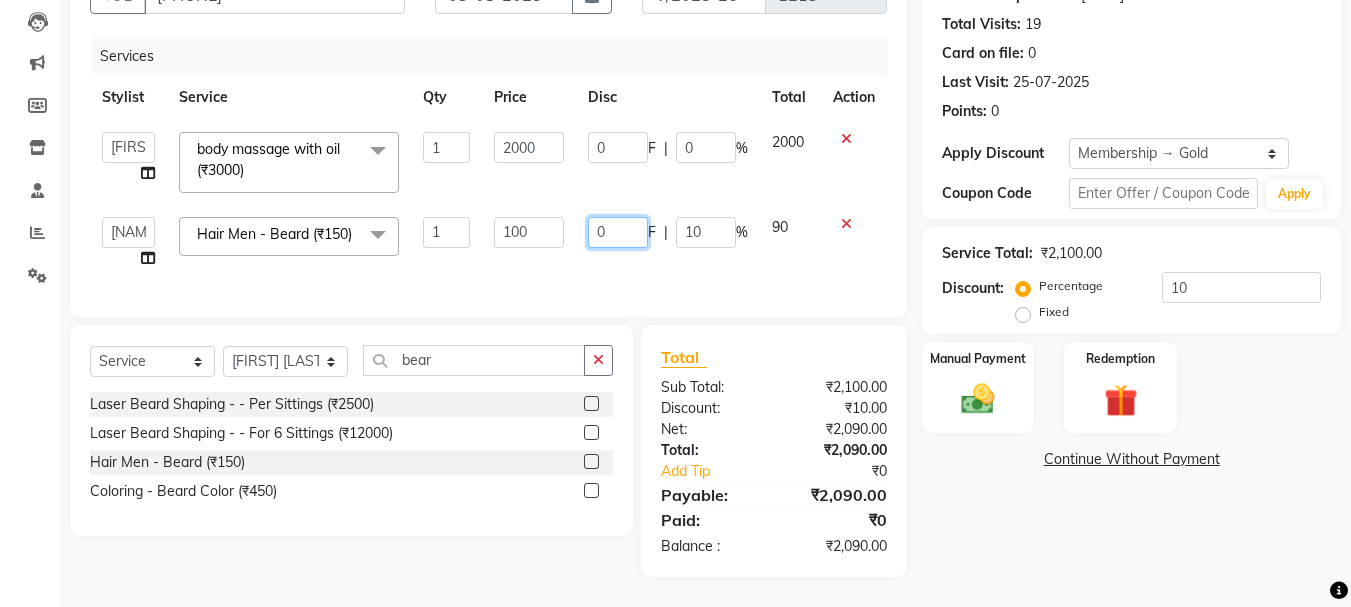 type on "00" 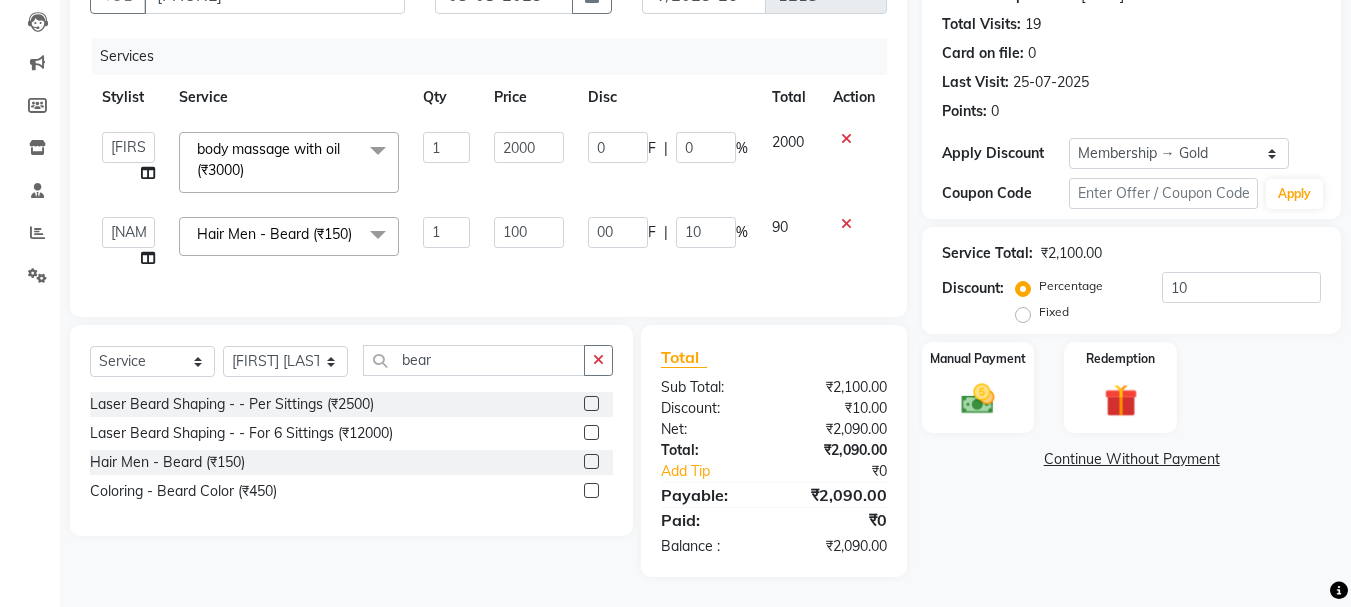 click on "00 F | 10 %" 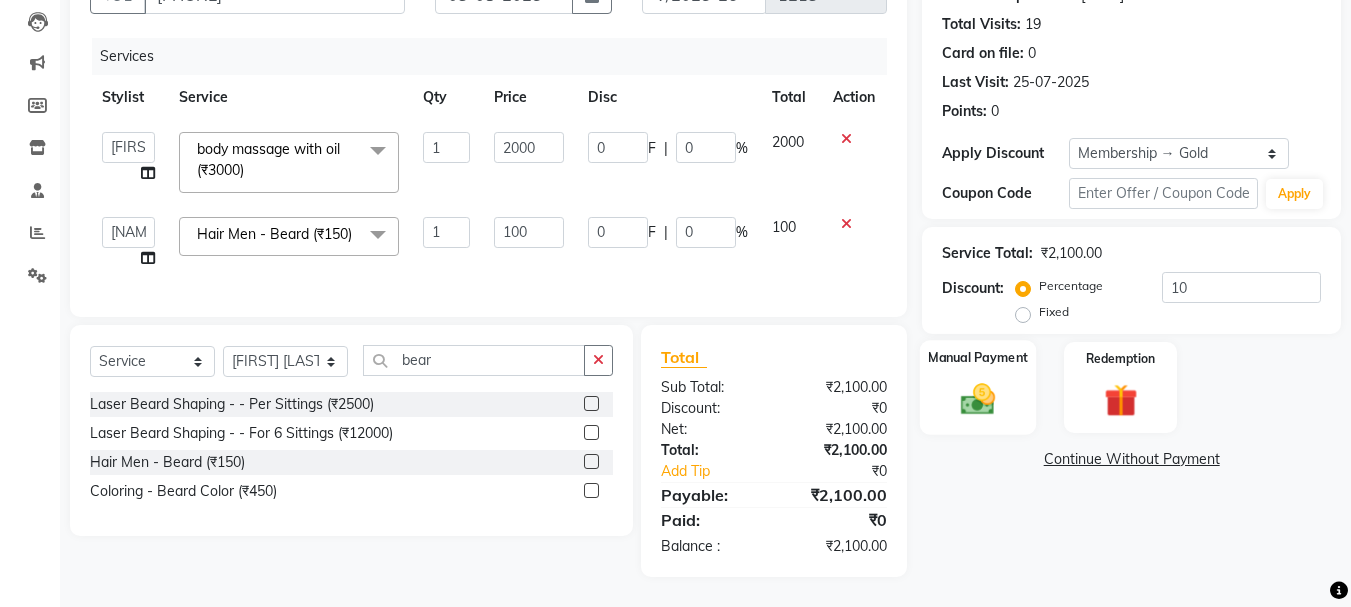 click 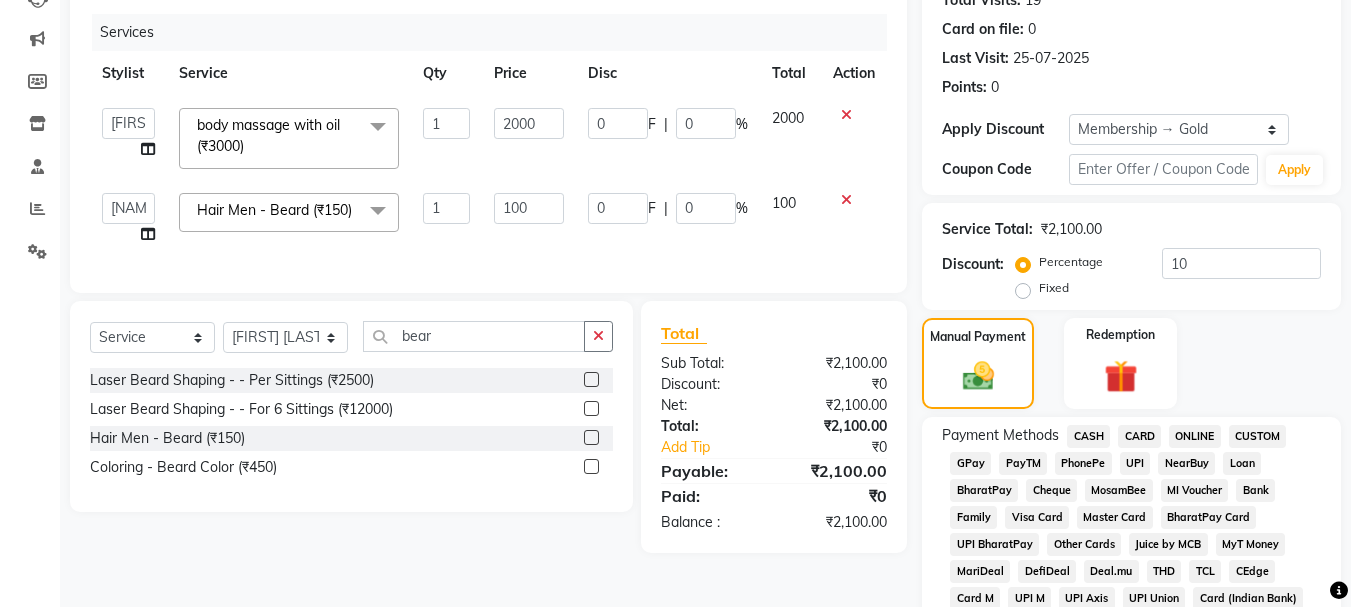 click on "CASH" 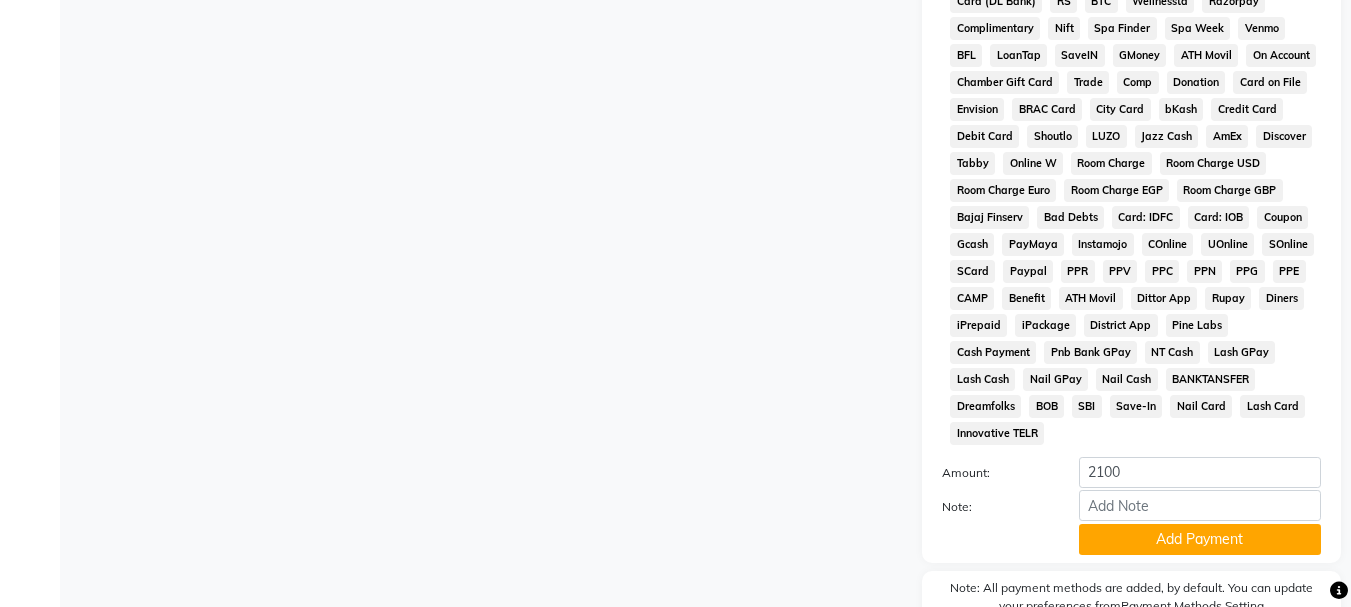 scroll, scrollTop: 934, scrollLeft: 0, axis: vertical 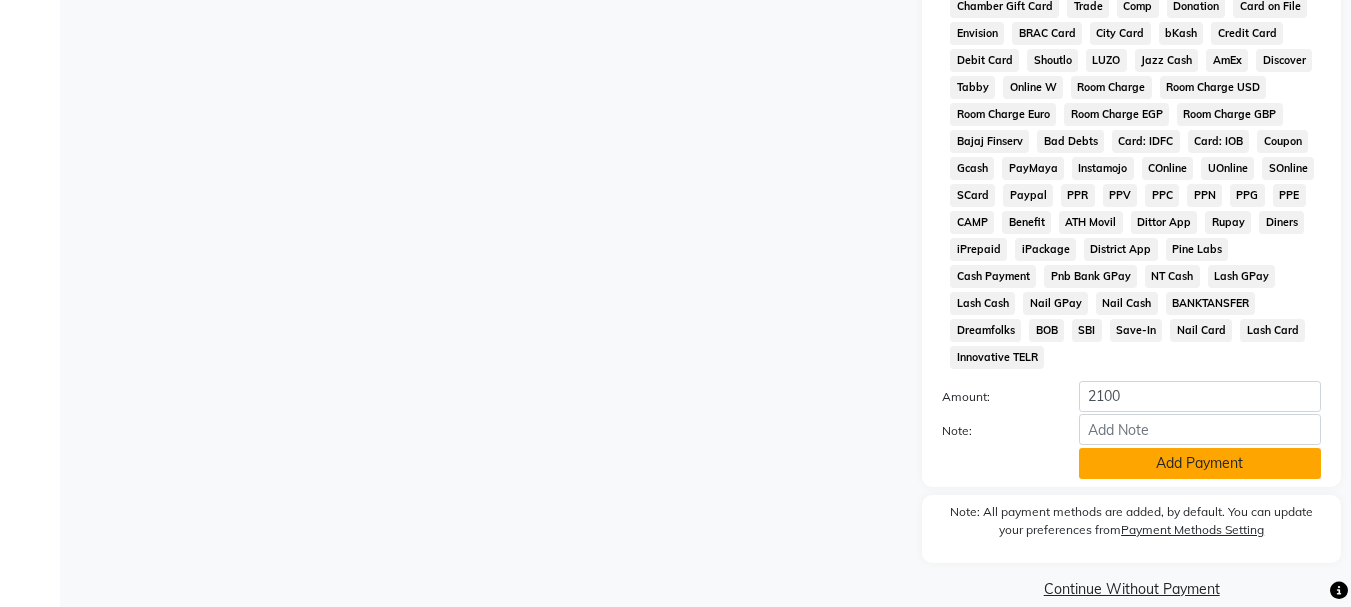 click on "Add Payment" 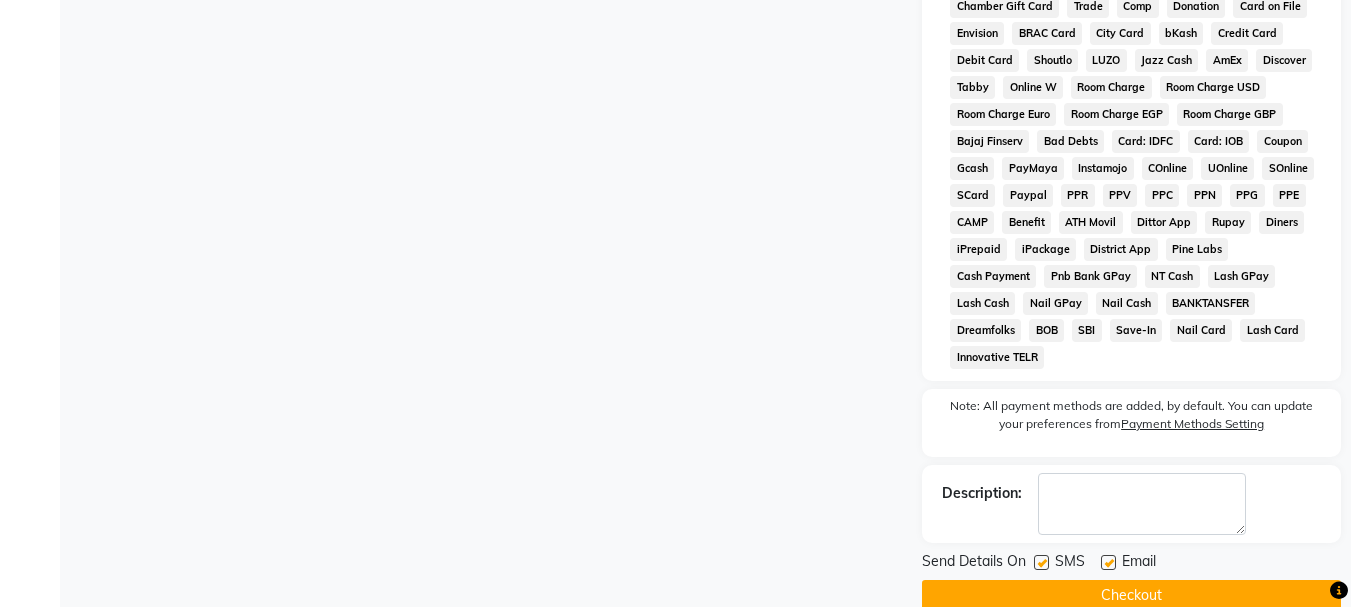 click 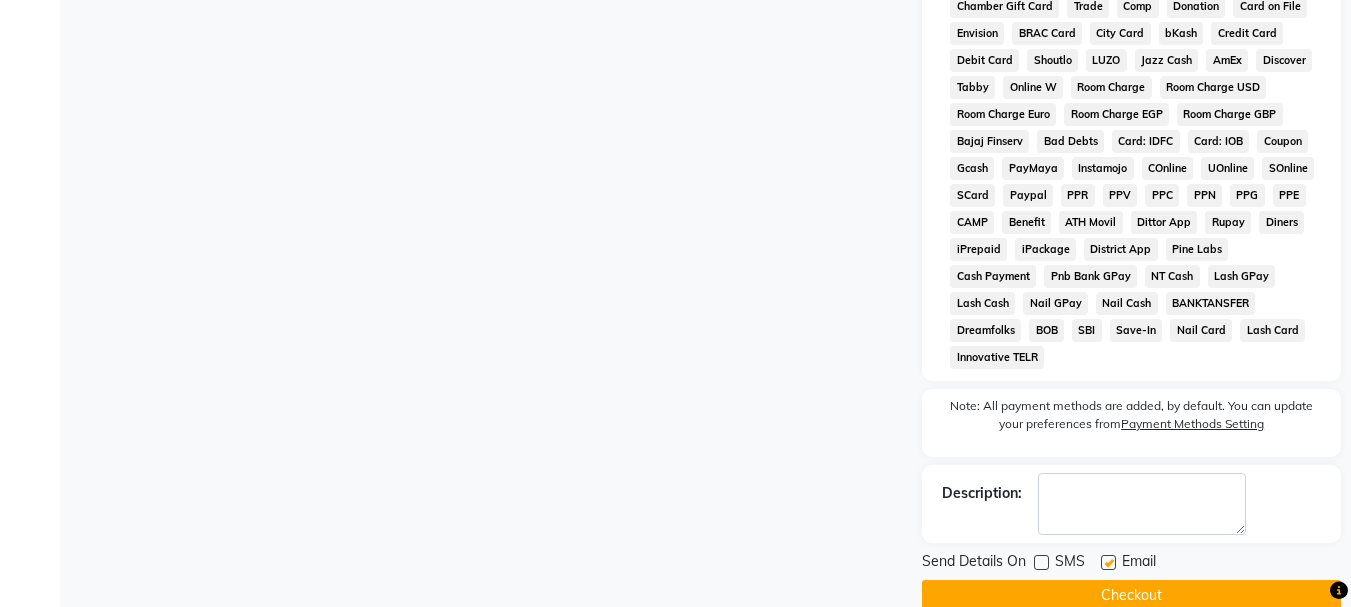 click 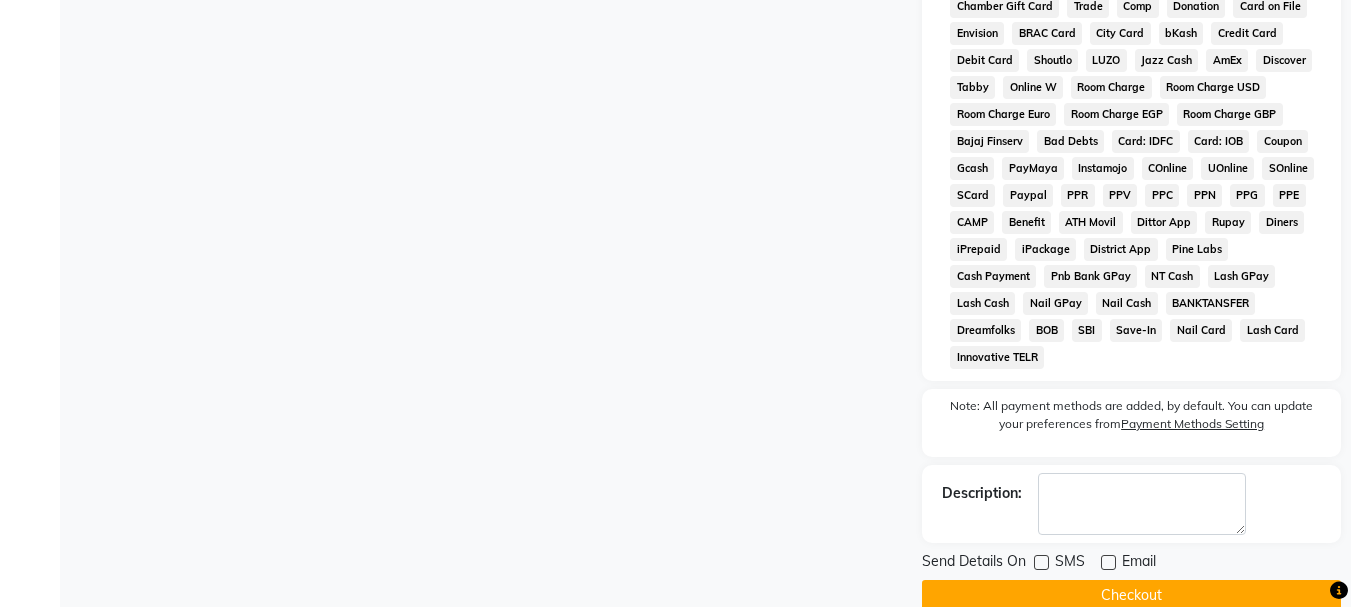 click on "Checkout" 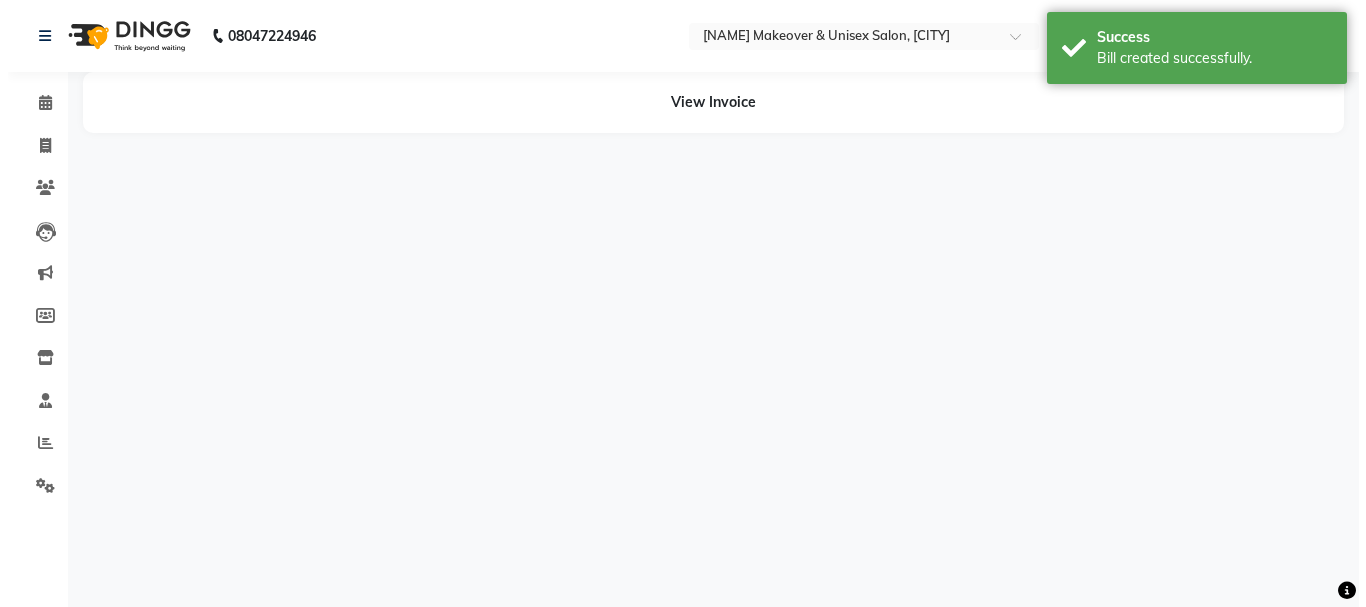 scroll, scrollTop: 0, scrollLeft: 0, axis: both 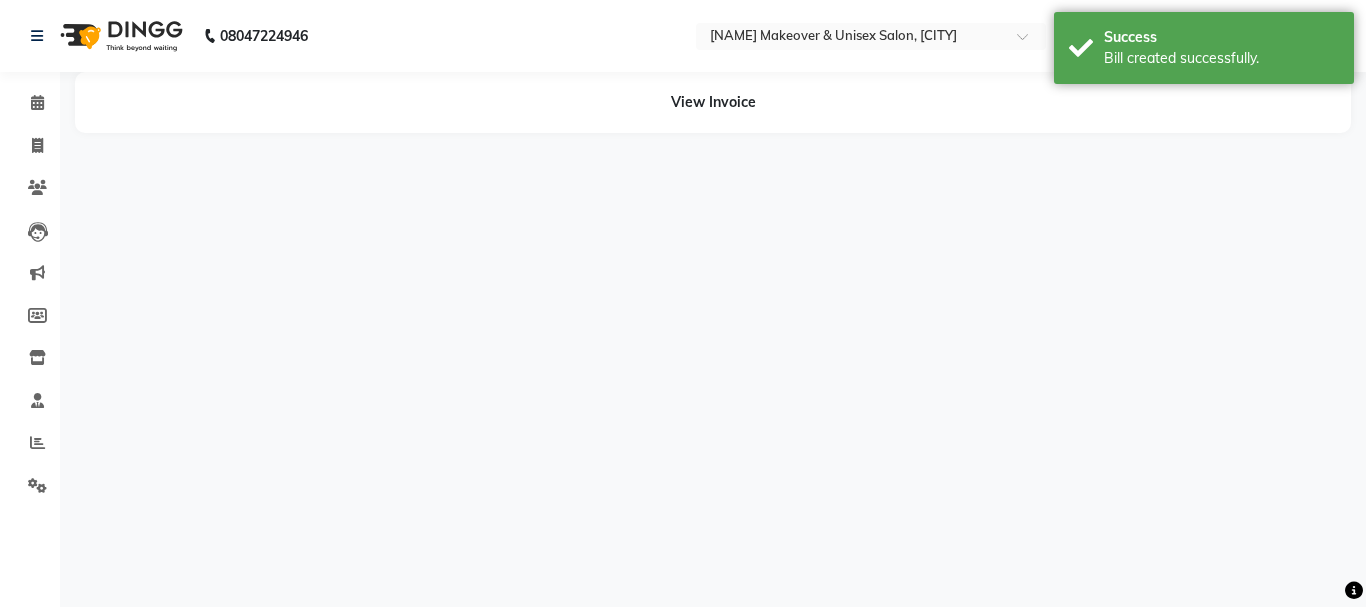 select on "64341" 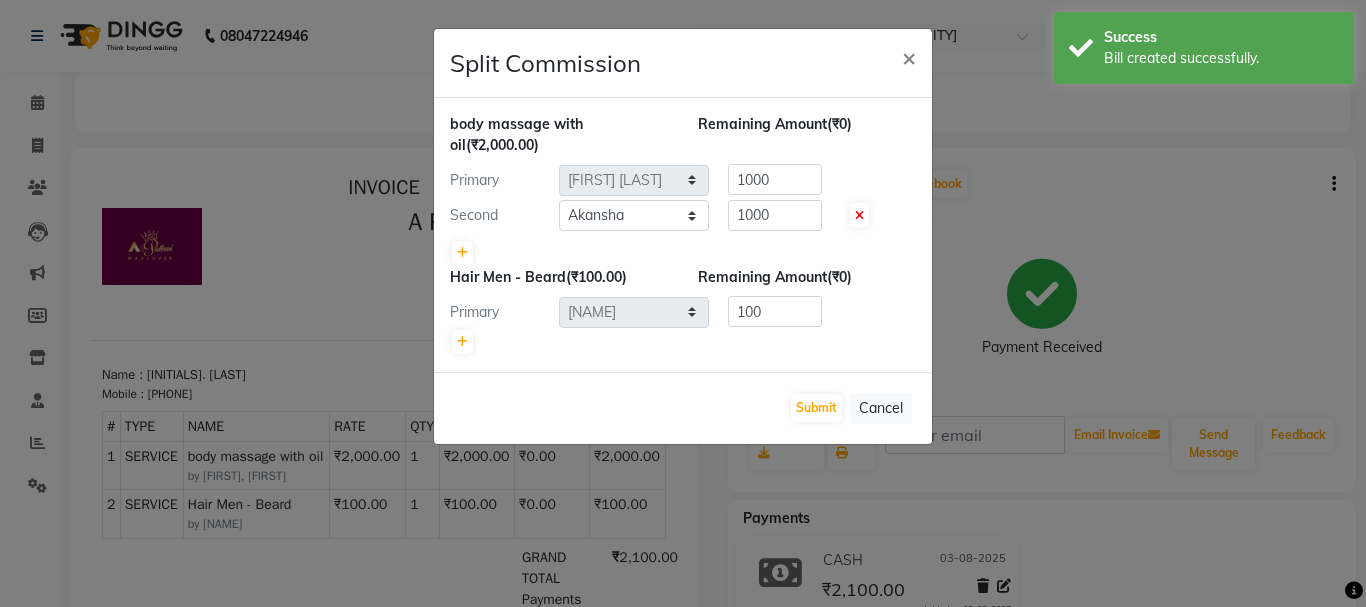 scroll, scrollTop: 0, scrollLeft: 0, axis: both 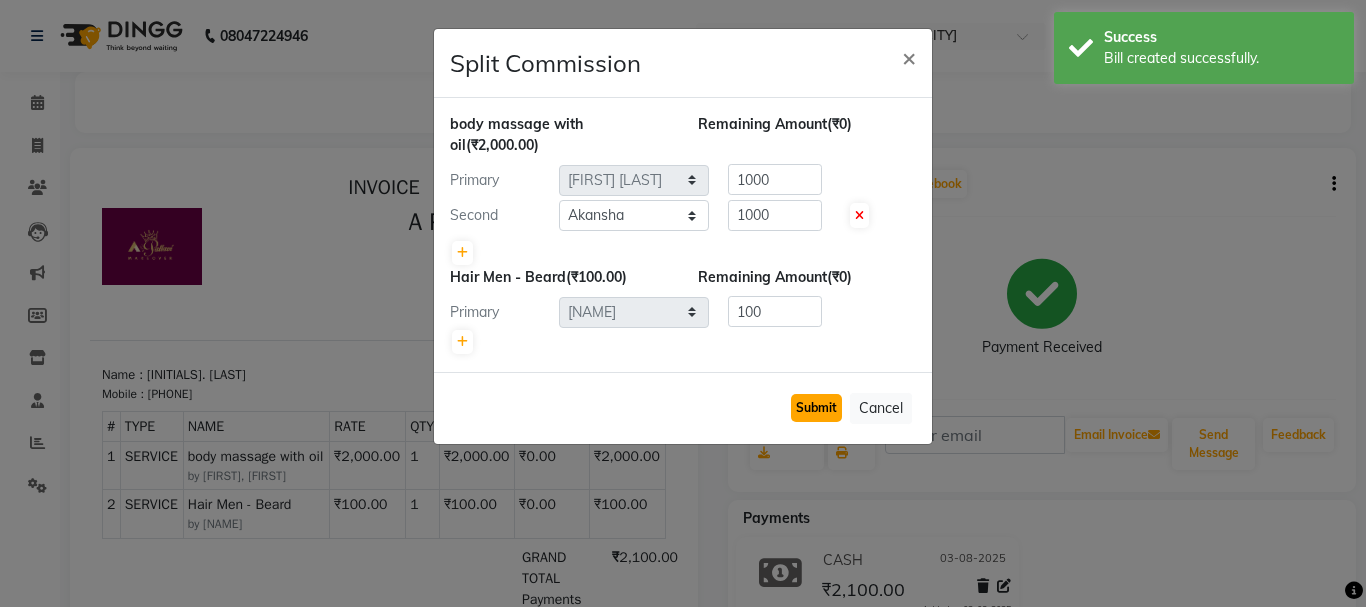 click on "Submit" 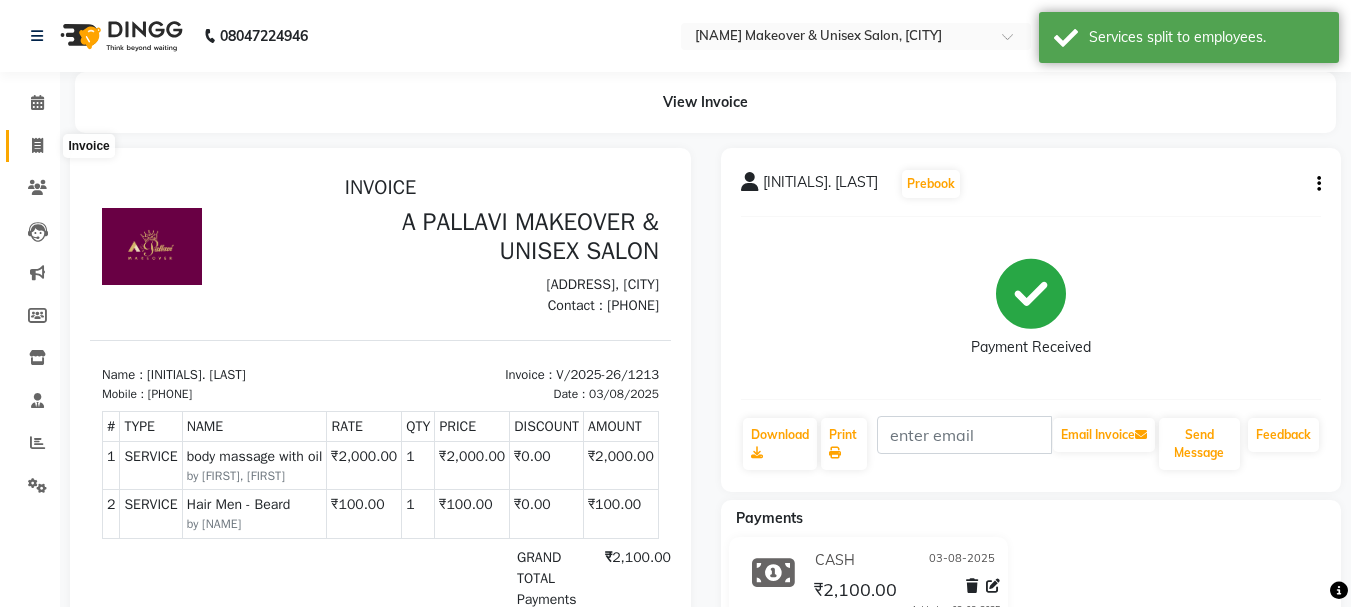 click 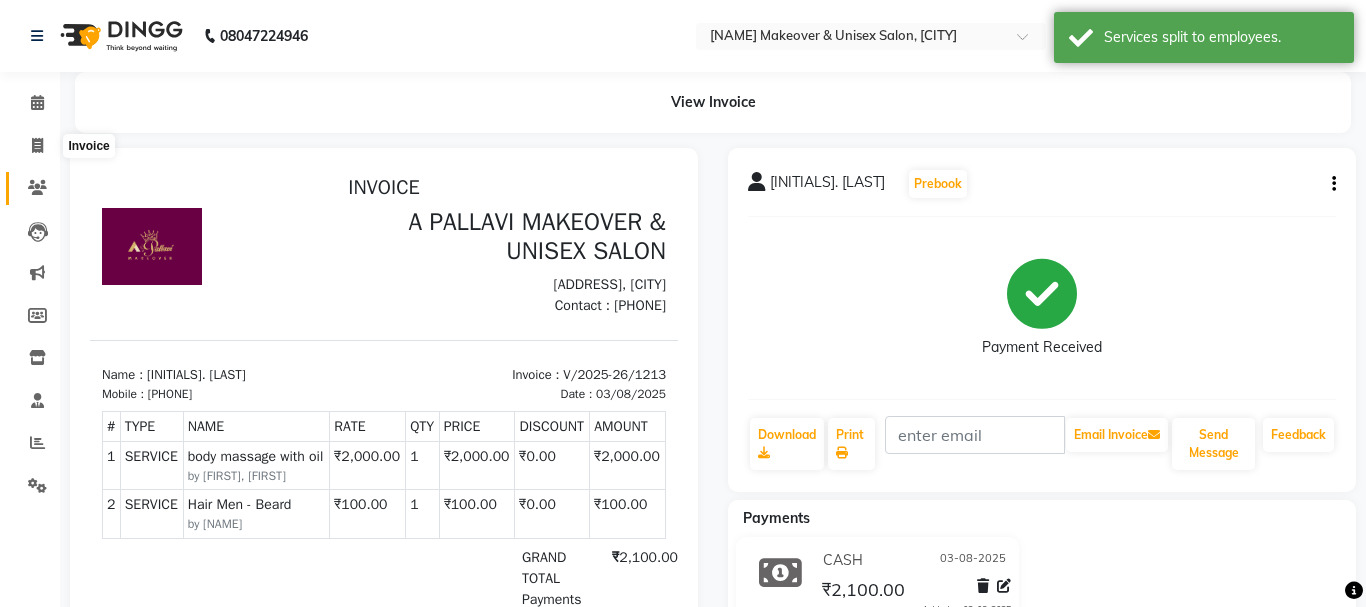 select on "3573" 